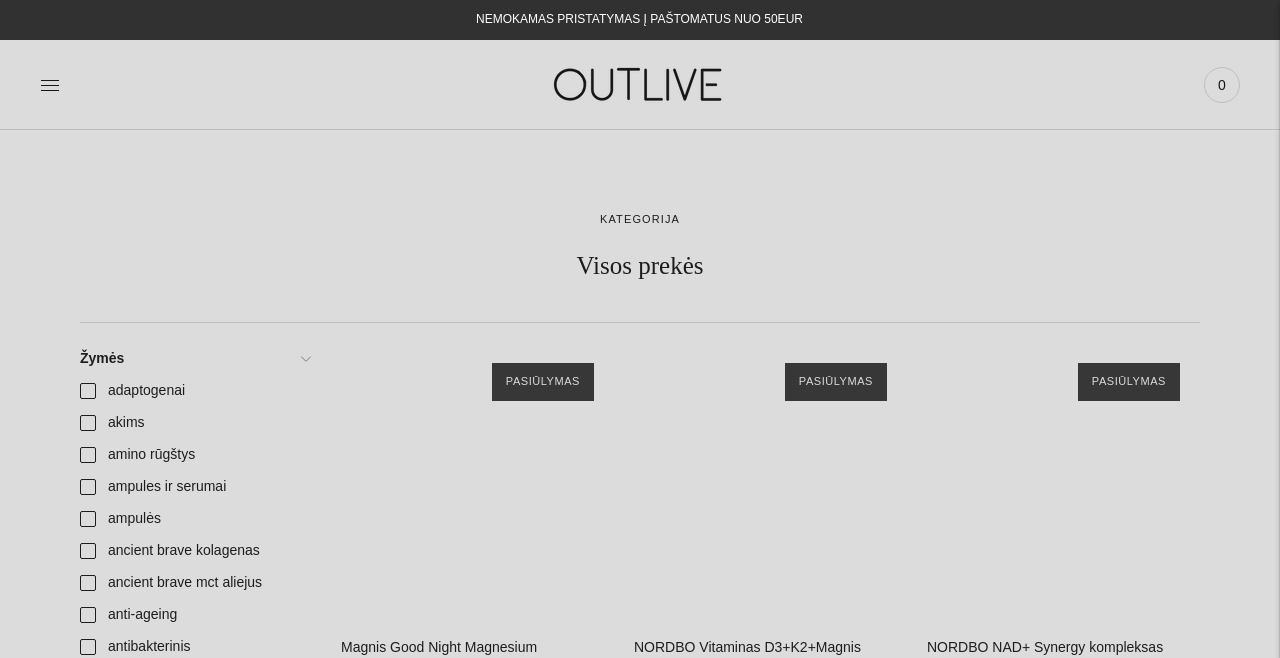 scroll, scrollTop: 243, scrollLeft: 0, axis: vertical 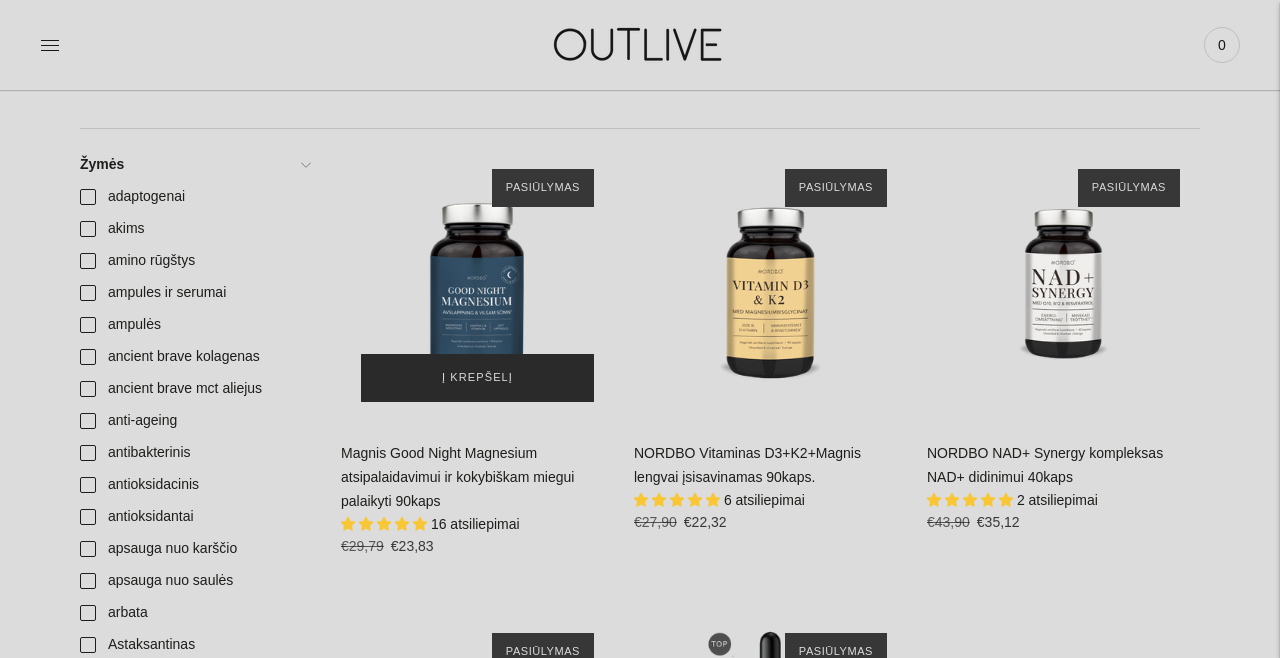 click on "Į krepšelį" at bounding box center [477, 378] 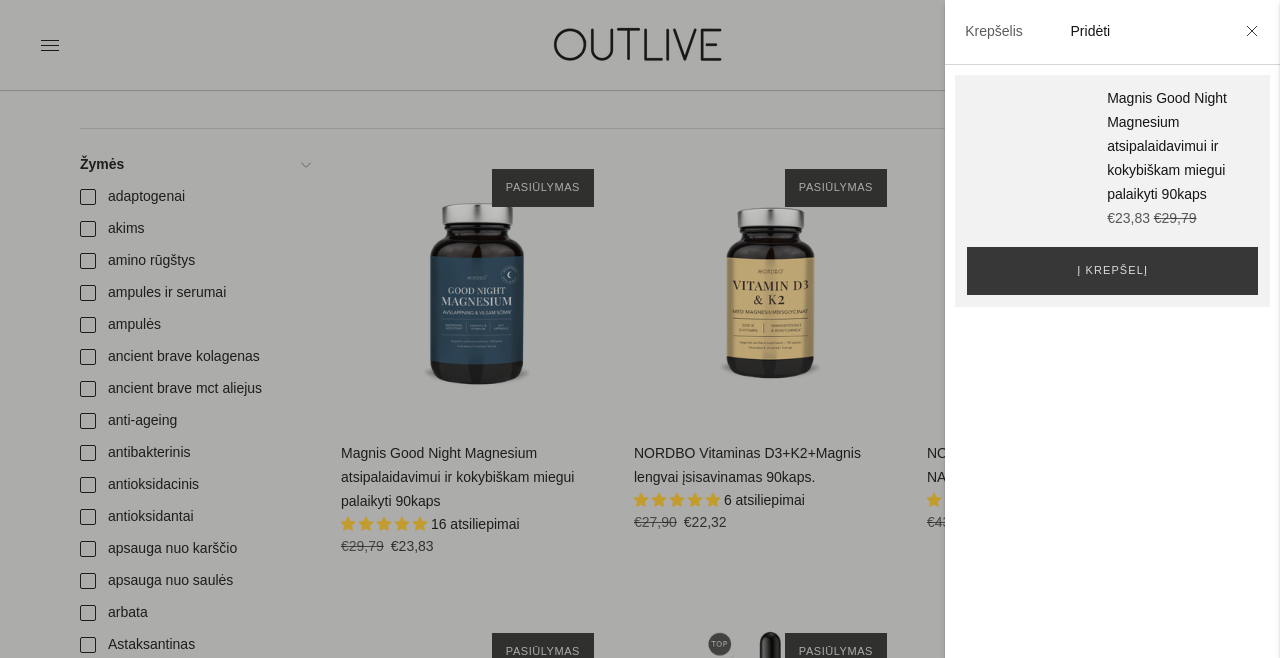 click at bounding box center (640, 329) 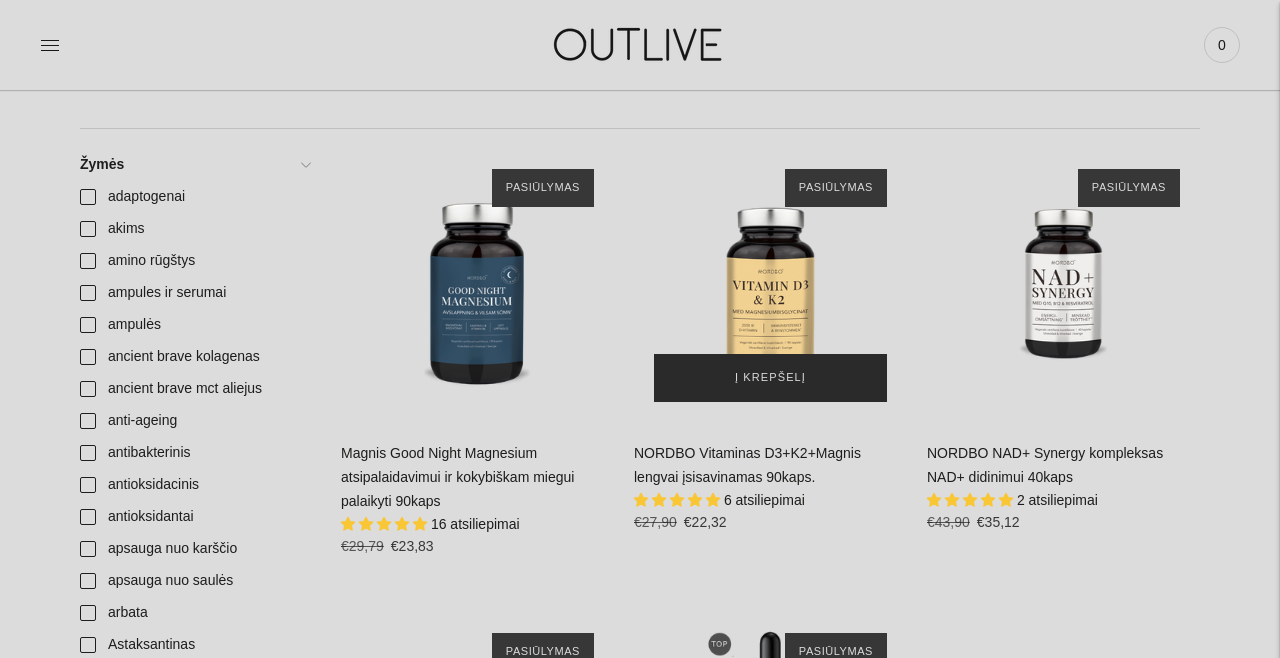 click on "Į krepšelį" at bounding box center [770, 378] 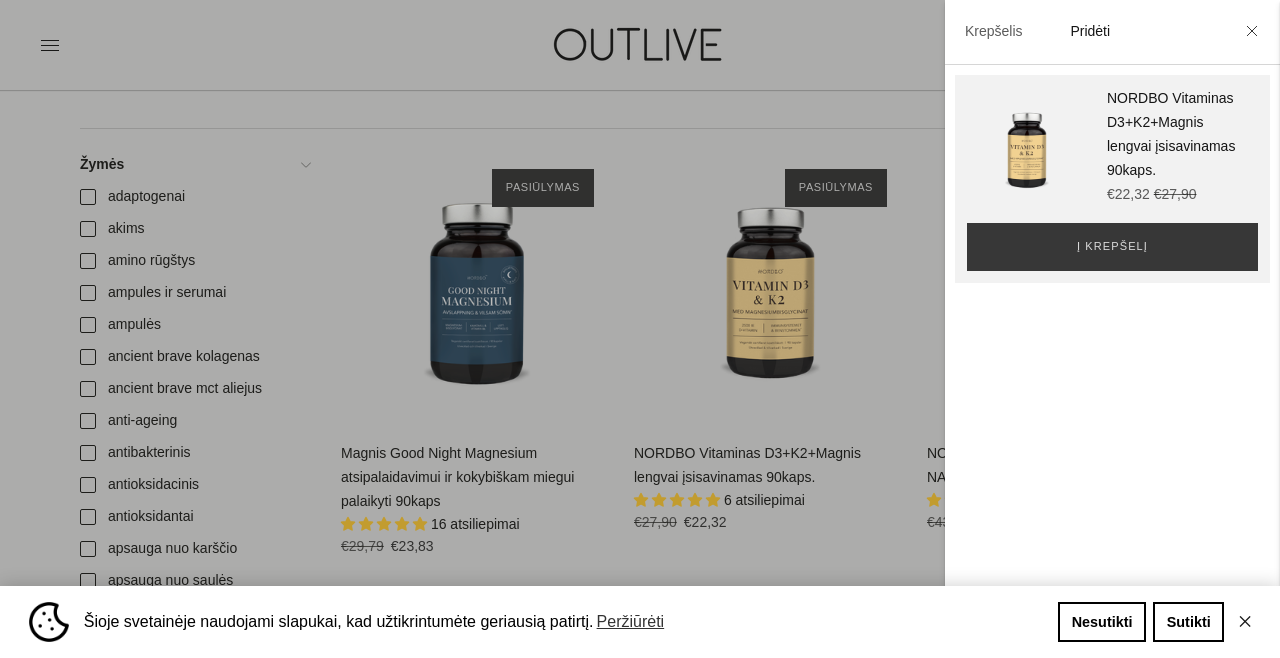 click at bounding box center [640, 329] 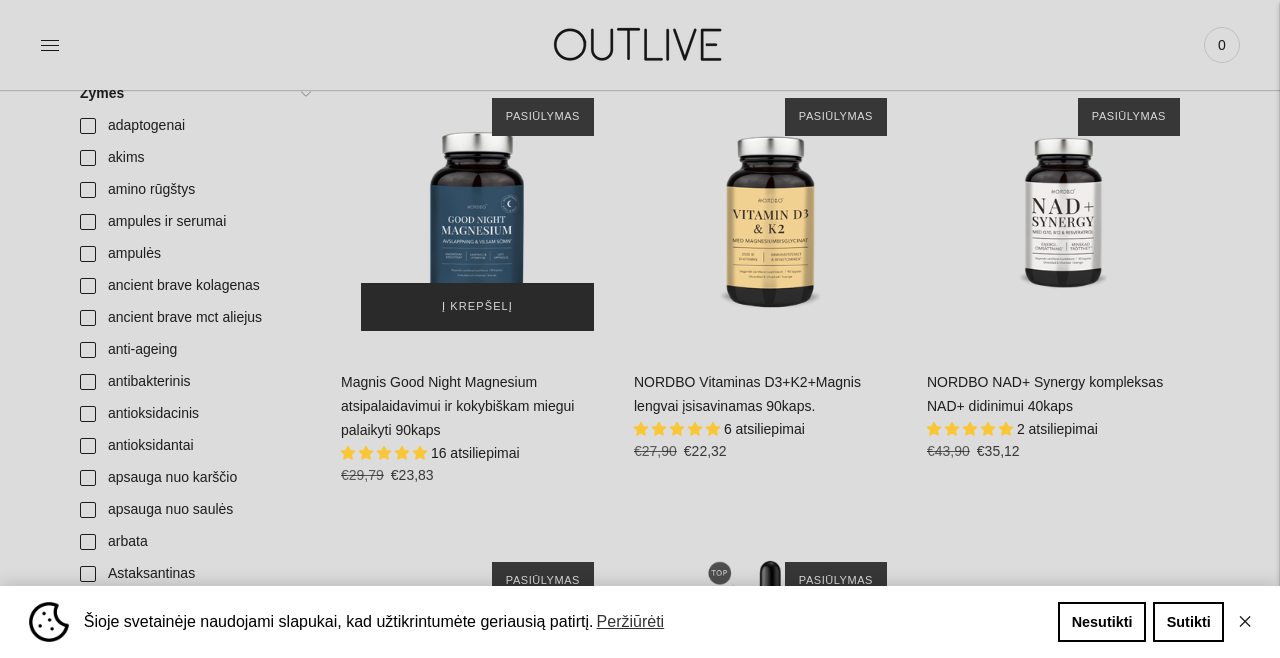 scroll, scrollTop: 252, scrollLeft: 0, axis: vertical 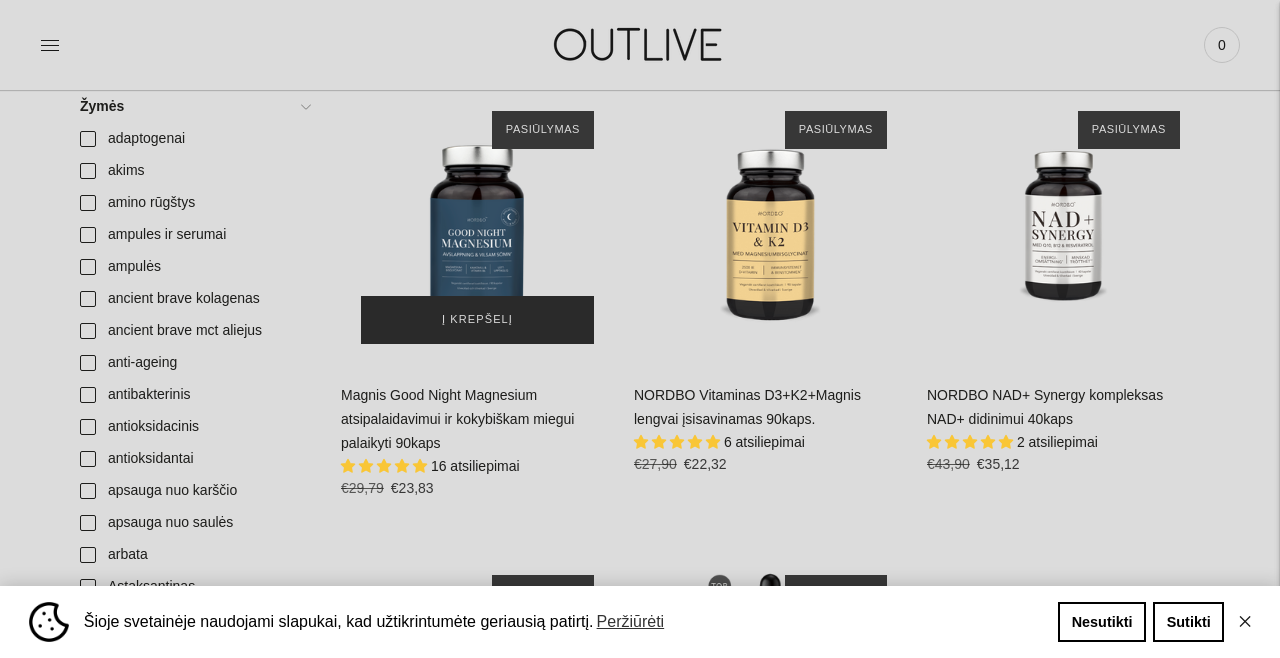 click on "Į krepšelį" at bounding box center (477, 320) 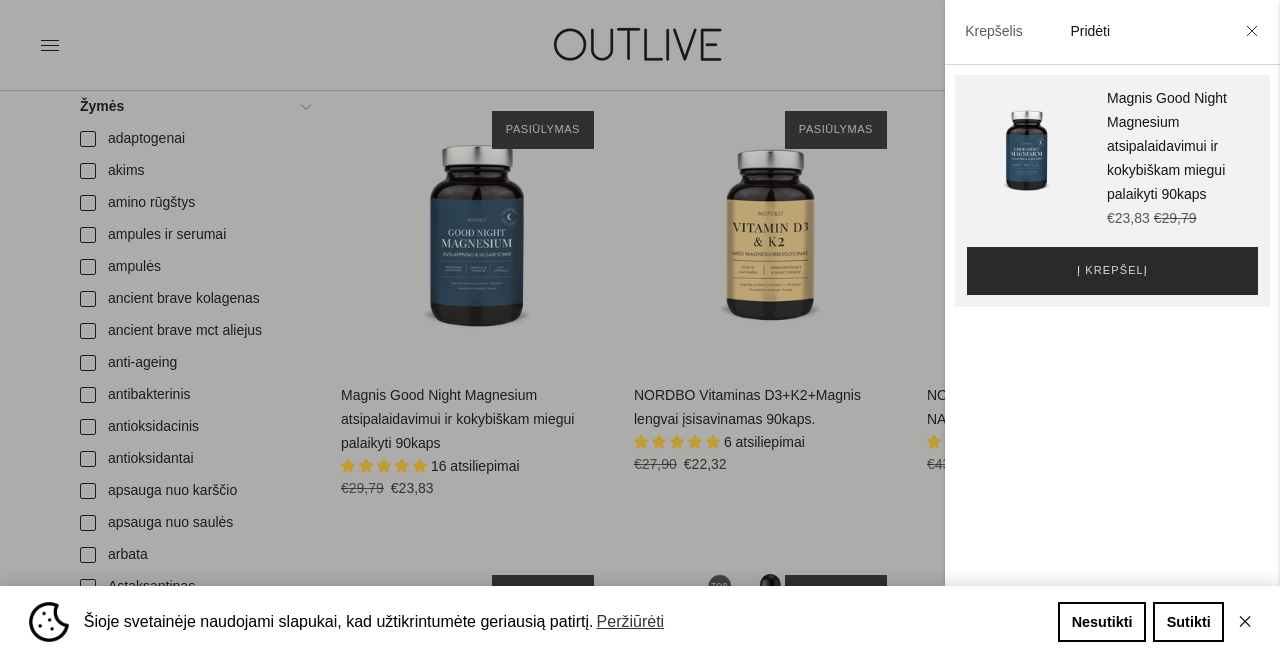 click on "Į krepšelį" at bounding box center [1112, 271] 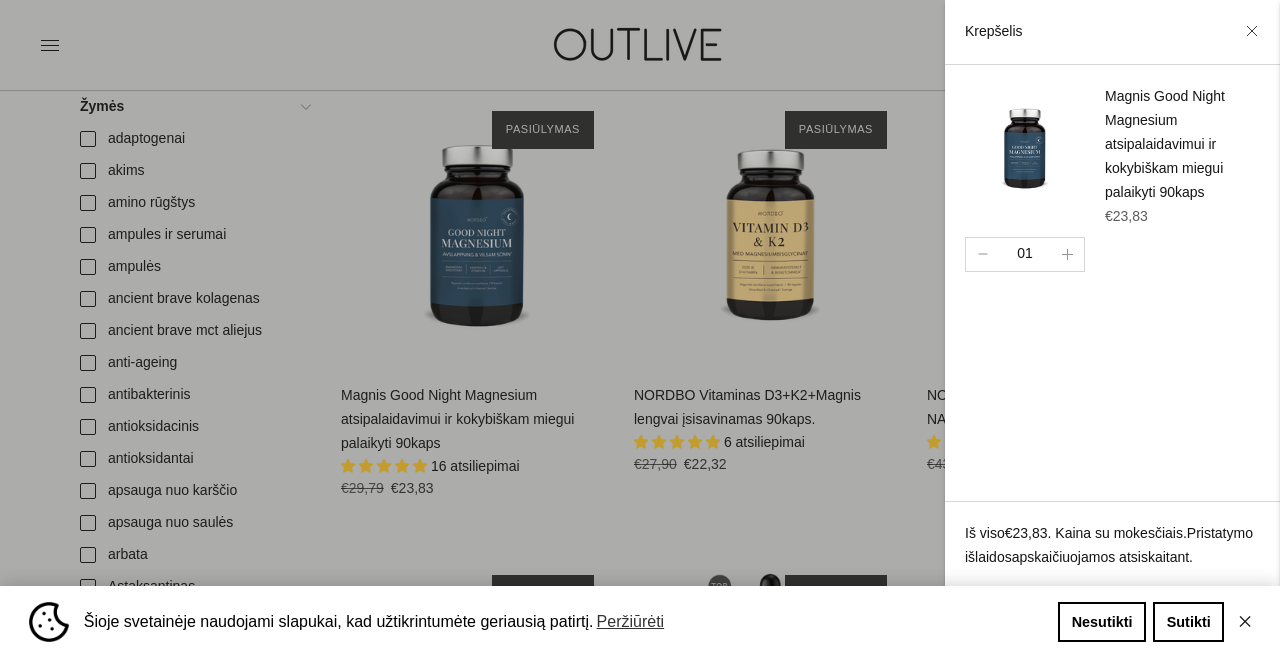 click at bounding box center [640, 329] 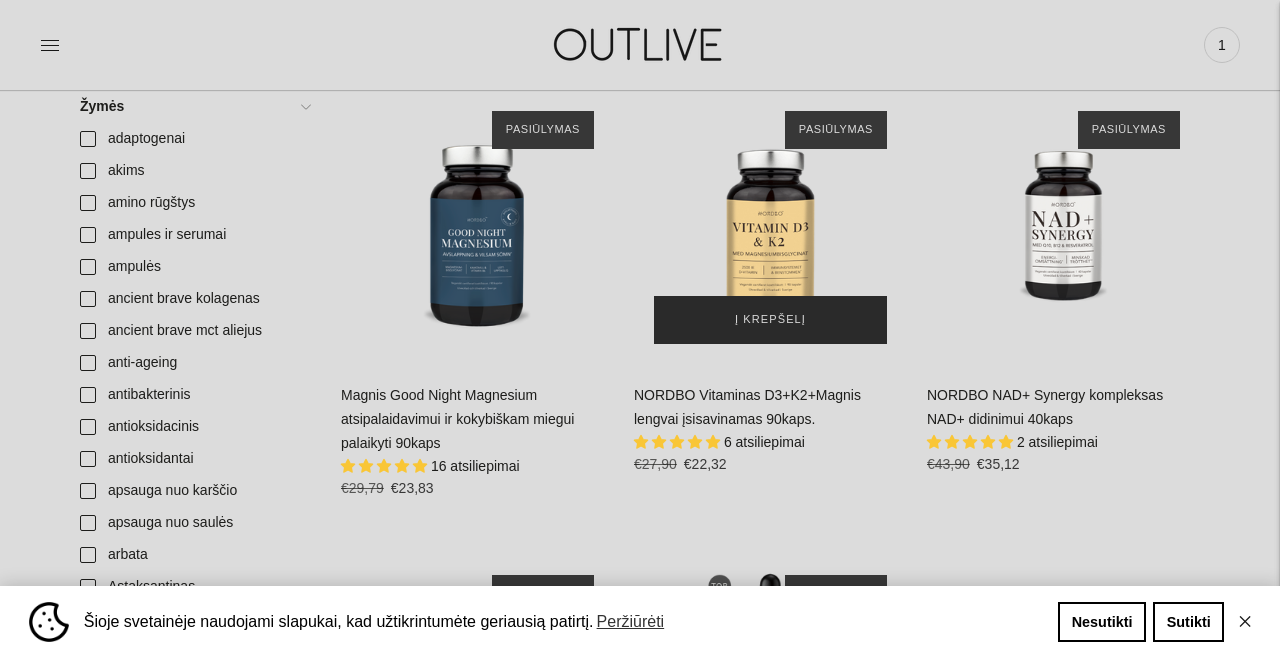 click on "Į krepšelį" at bounding box center [770, 320] 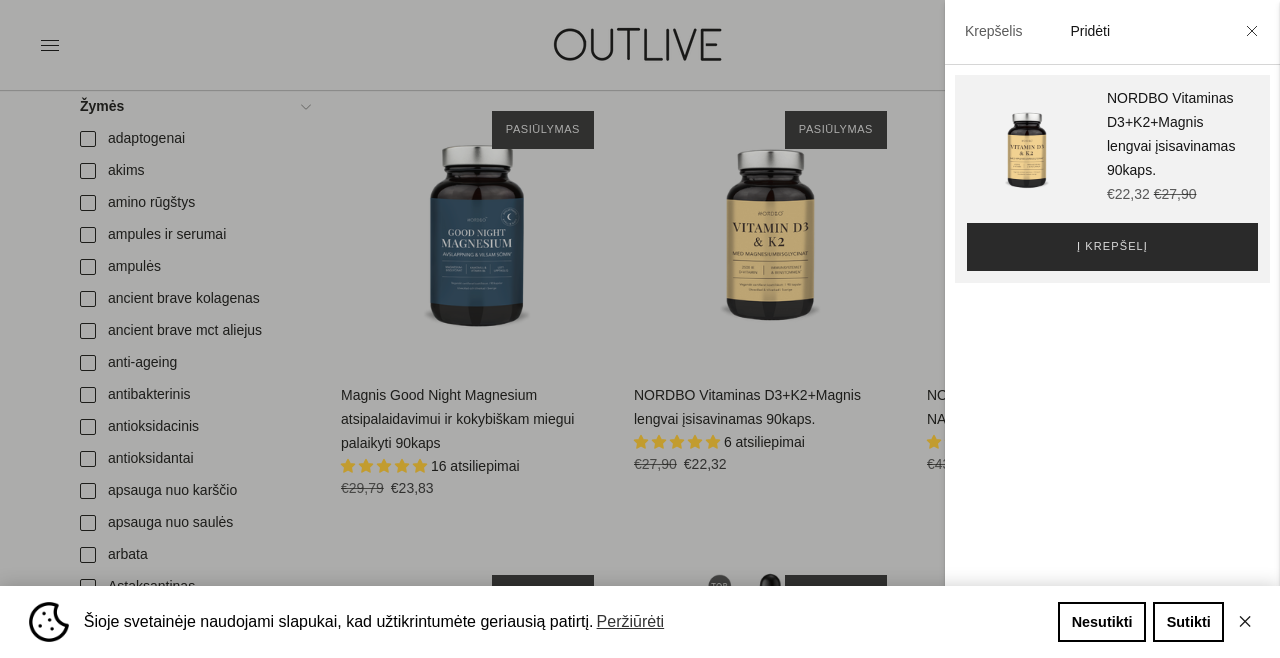 click on "Į krepšelį" at bounding box center (1112, 247) 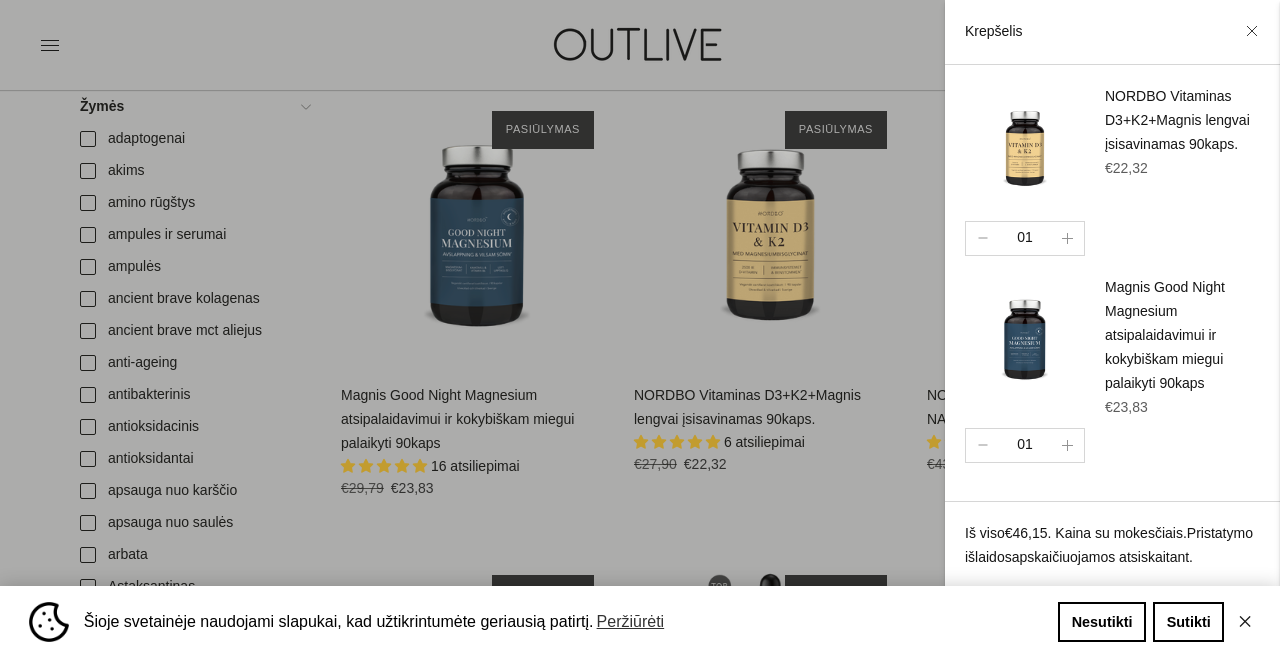 click at bounding box center (640, 329) 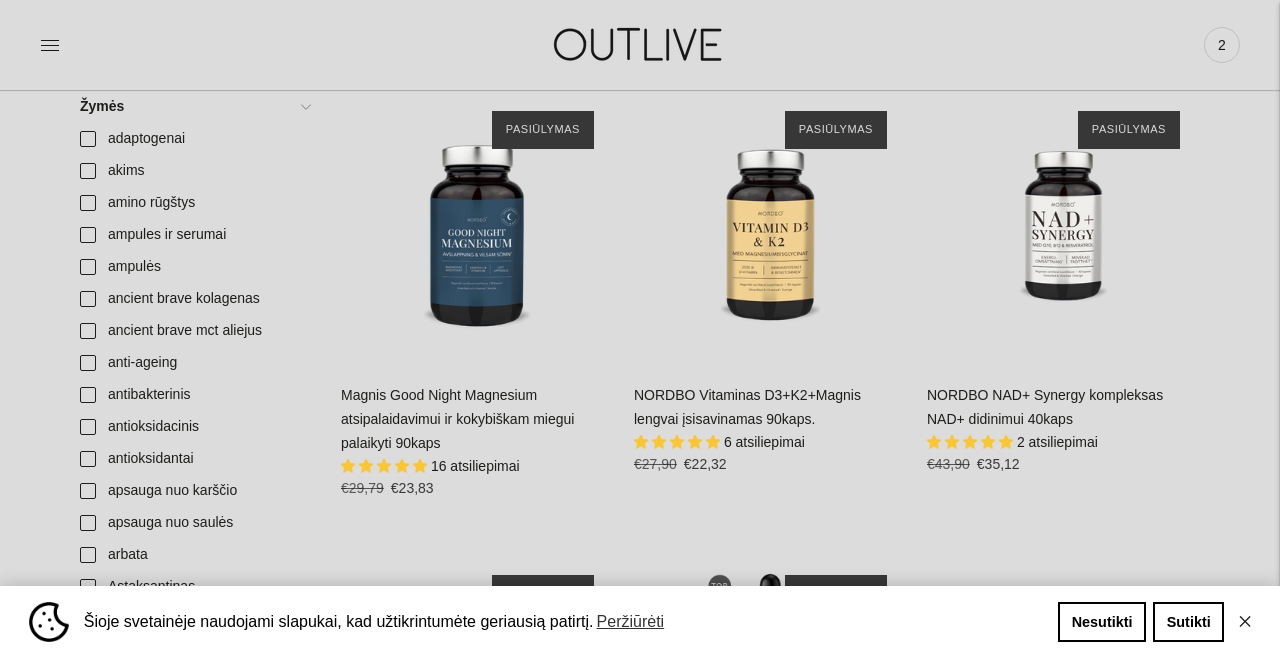 click on "**********" at bounding box center (1063, 302) 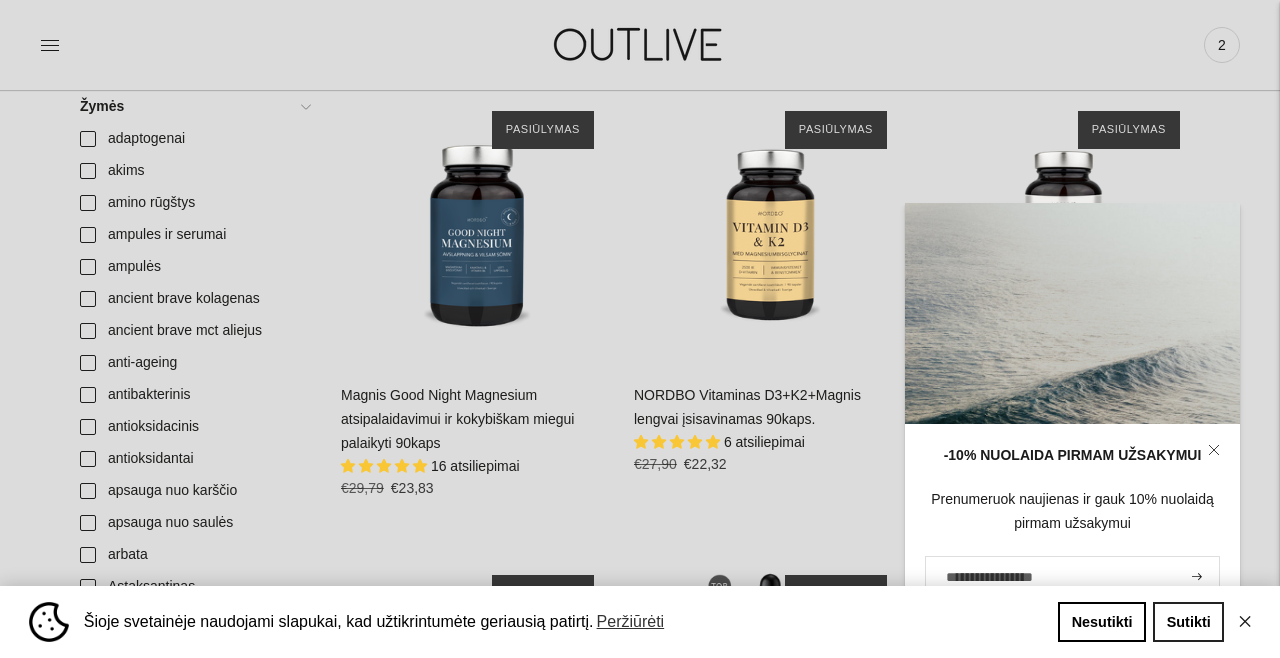 click on "Sutikti" at bounding box center [1188, 622] 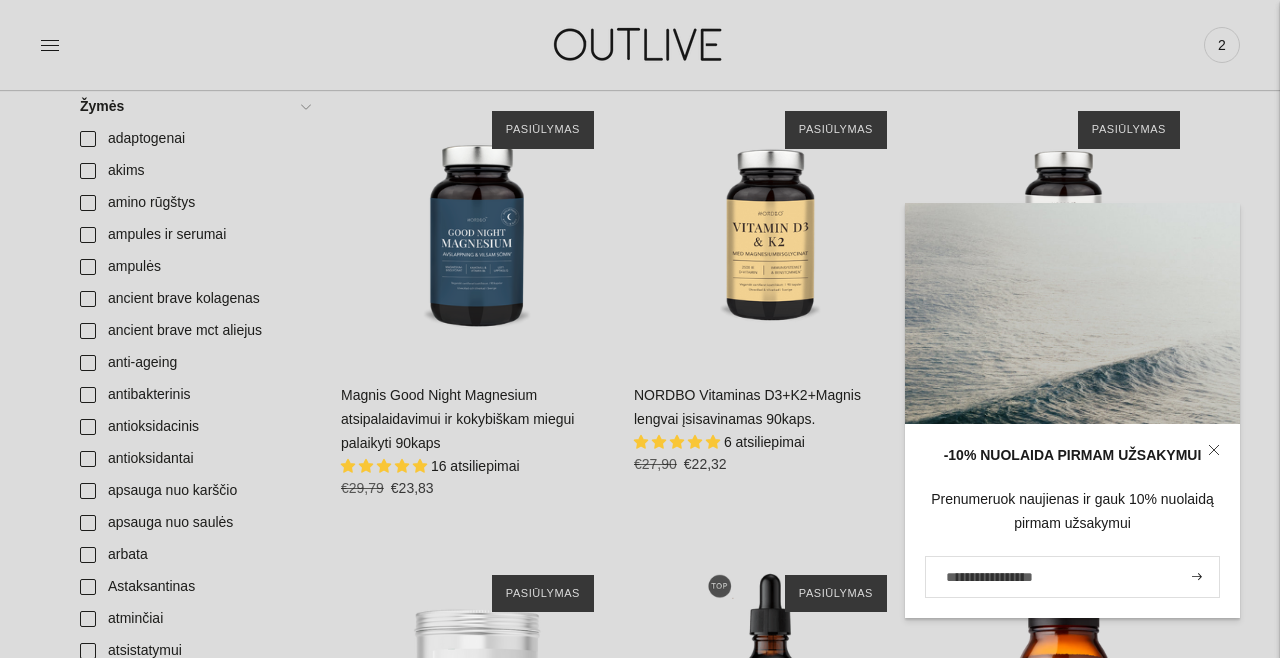 click on "Paieška
Išvalyti
Prisijungti
2" at bounding box center (1040, 44) 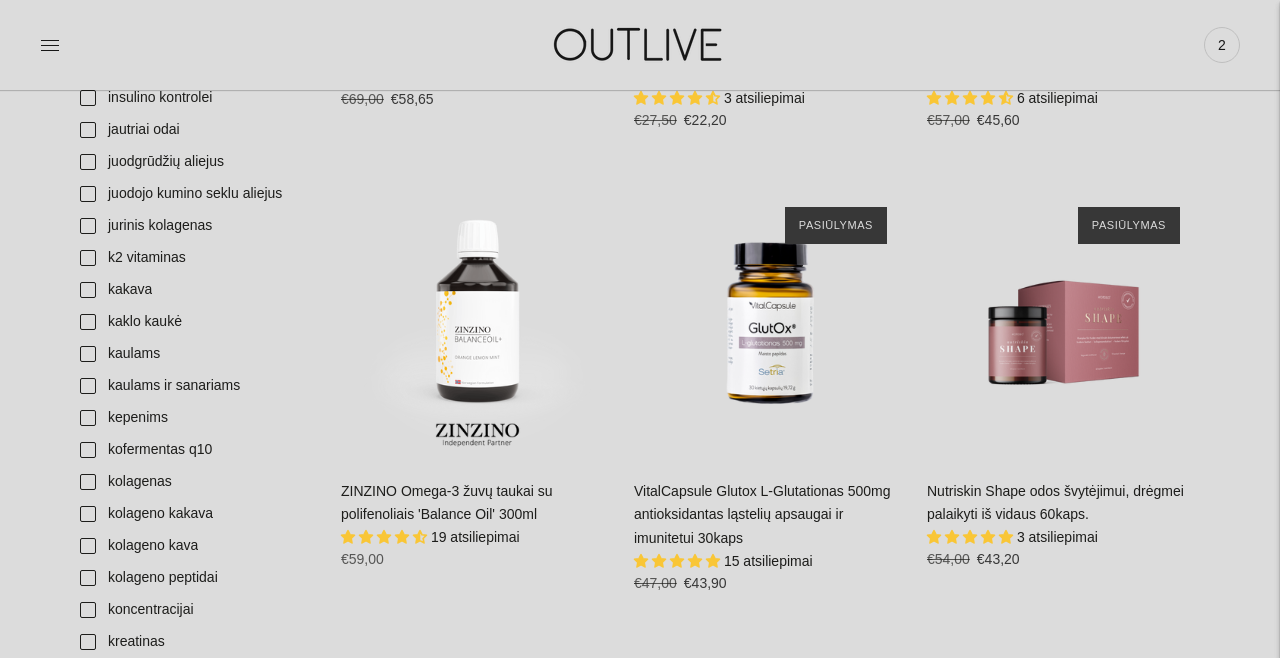 scroll, scrollTop: 2406, scrollLeft: 0, axis: vertical 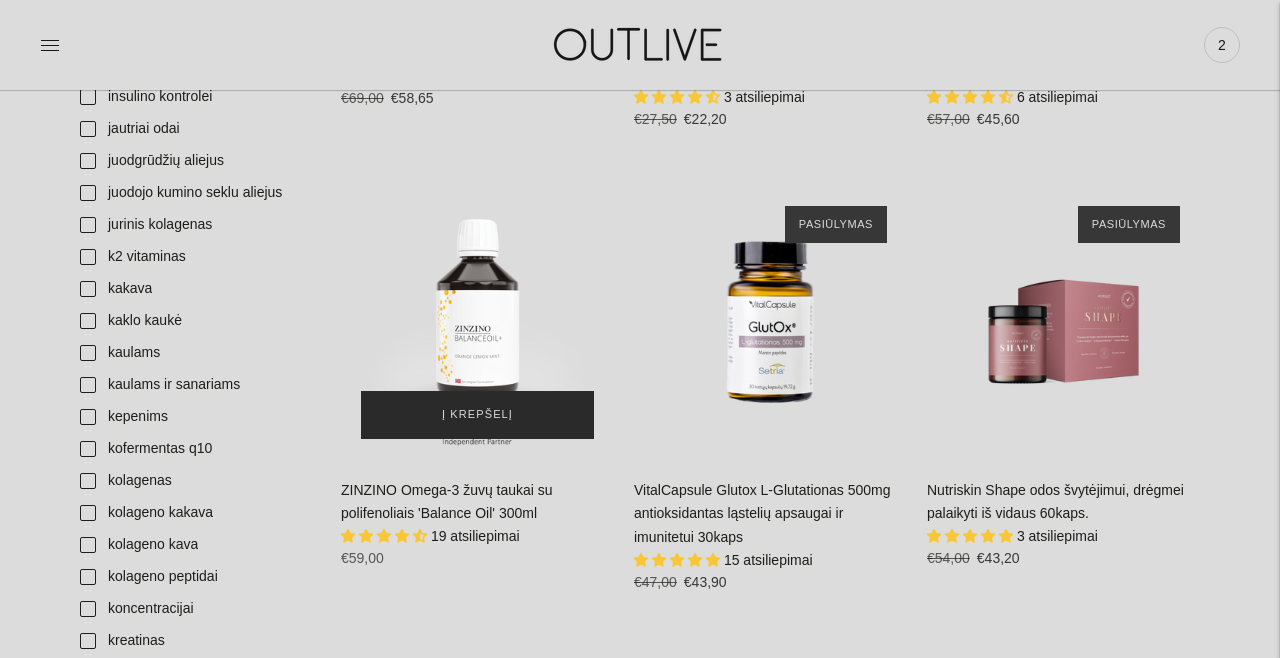 click on "Į krepšelį" at bounding box center [477, 415] 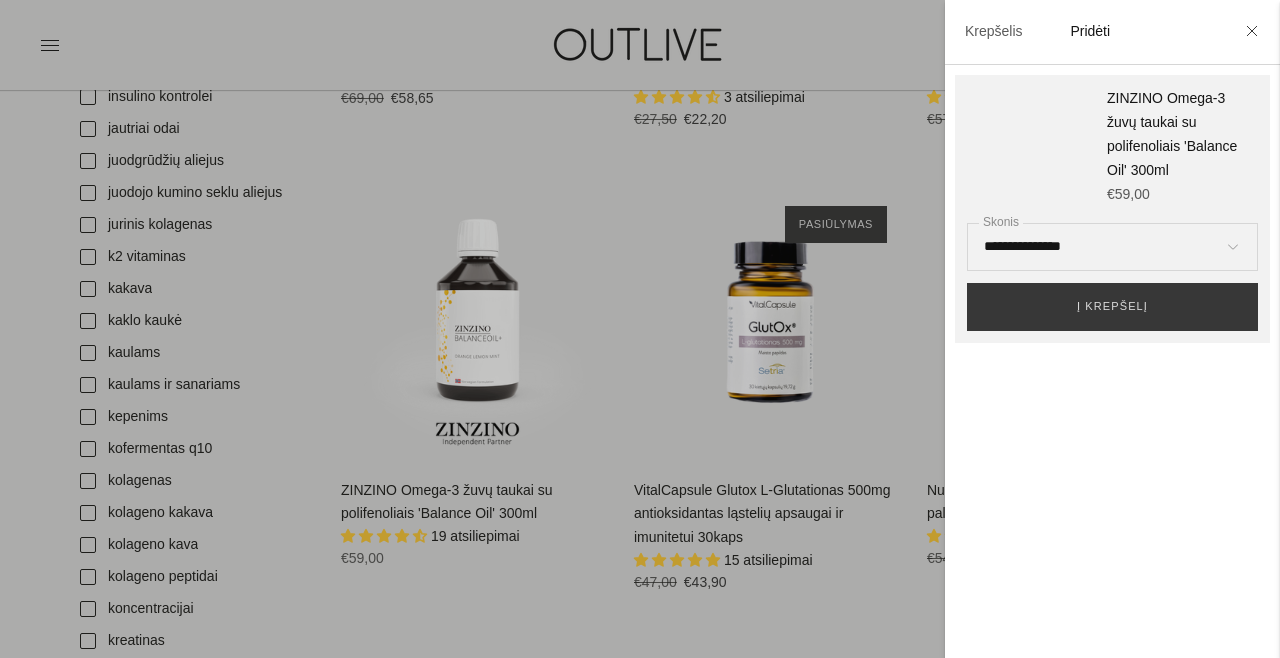 click at bounding box center [640, 329] 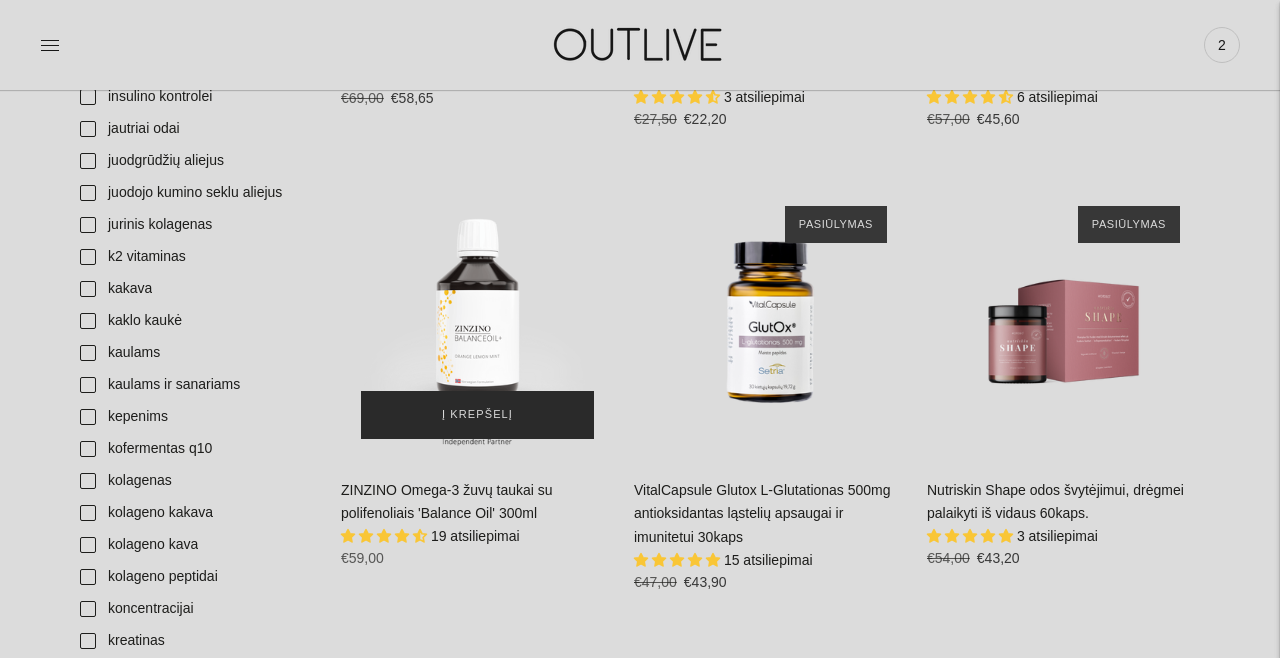 click on "Į krepšelį" at bounding box center (477, 415) 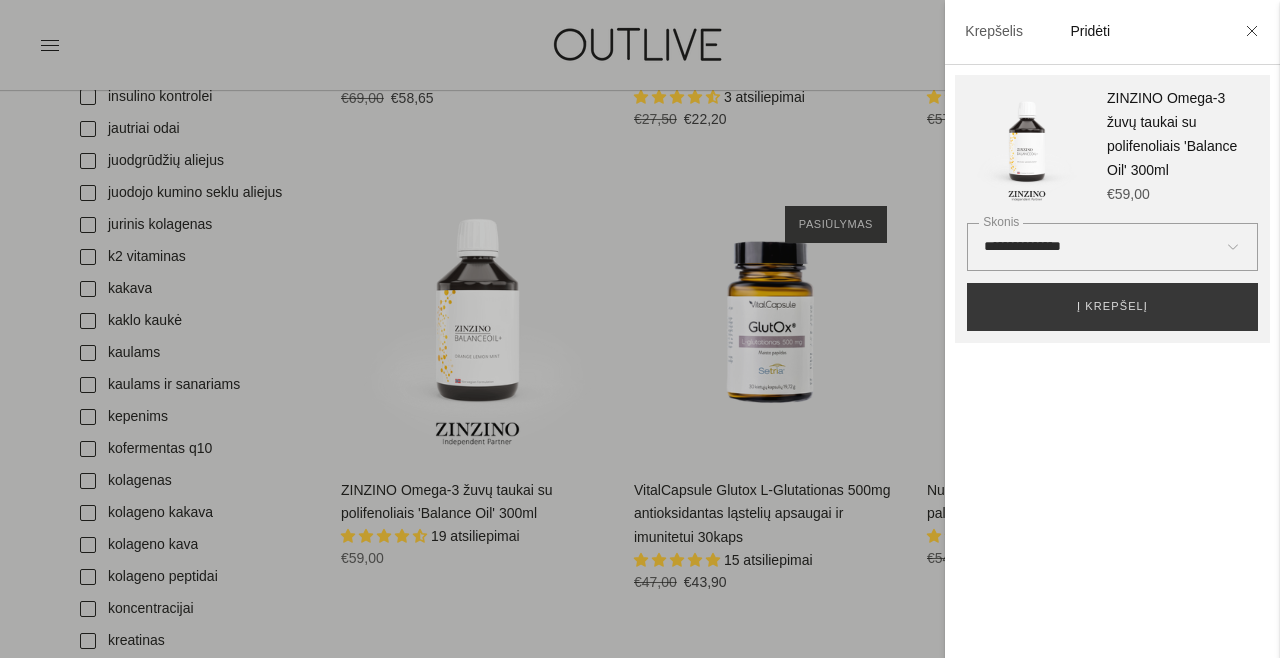 click on "**********" at bounding box center [1112, 247] 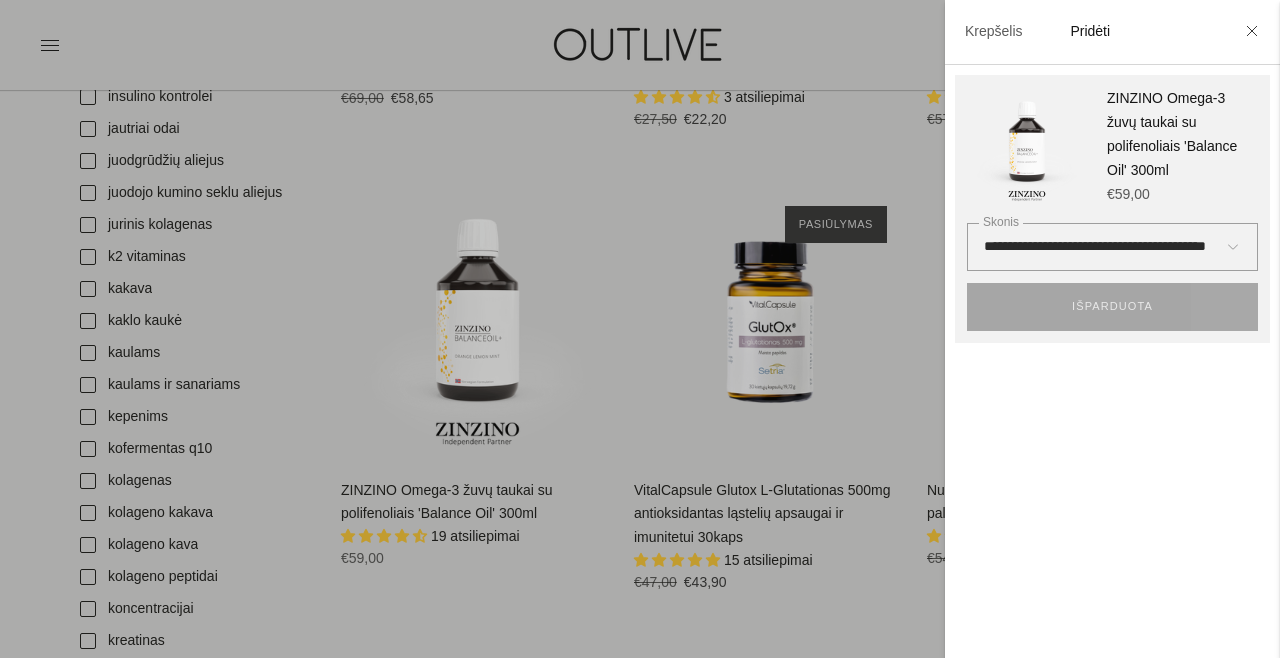 click on "**********" at bounding box center (1112, 247) 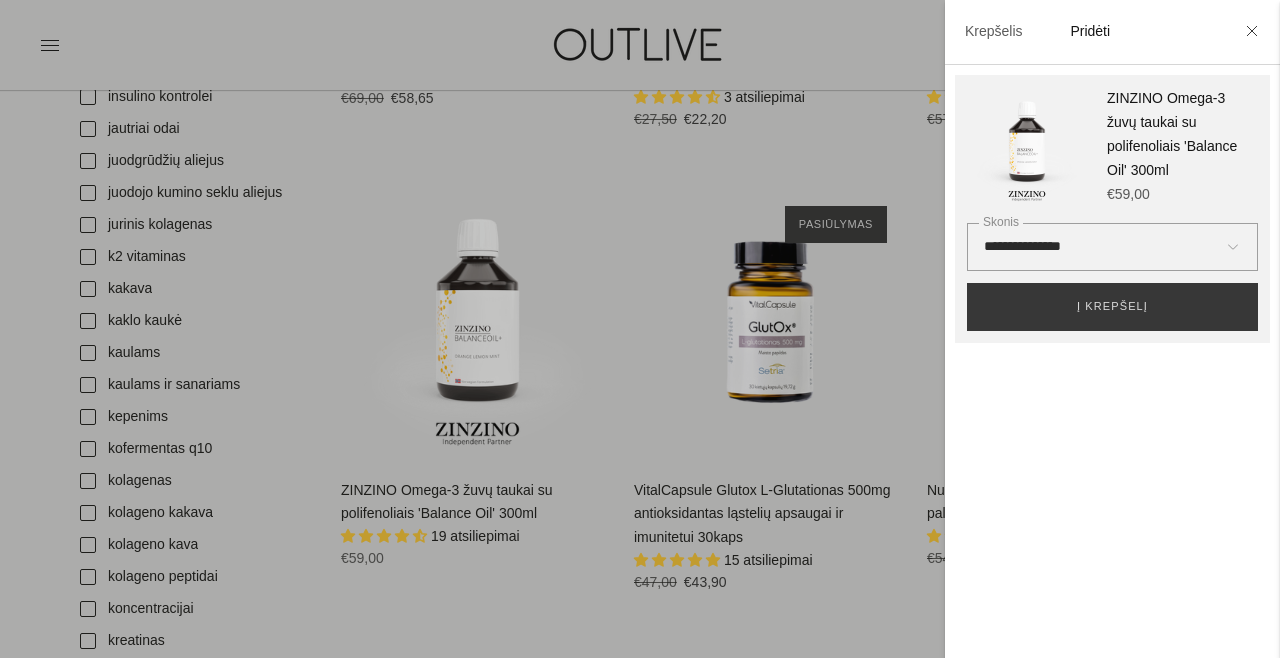 click on "**********" at bounding box center [1112, 247] 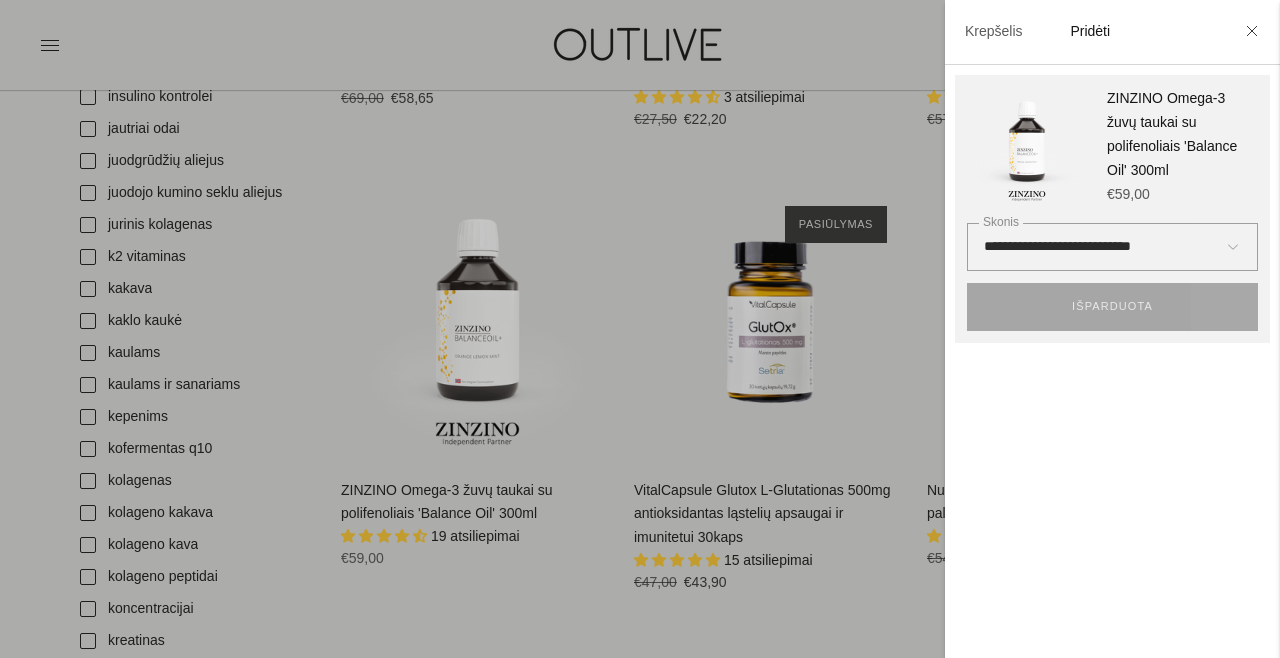 select on "**********" 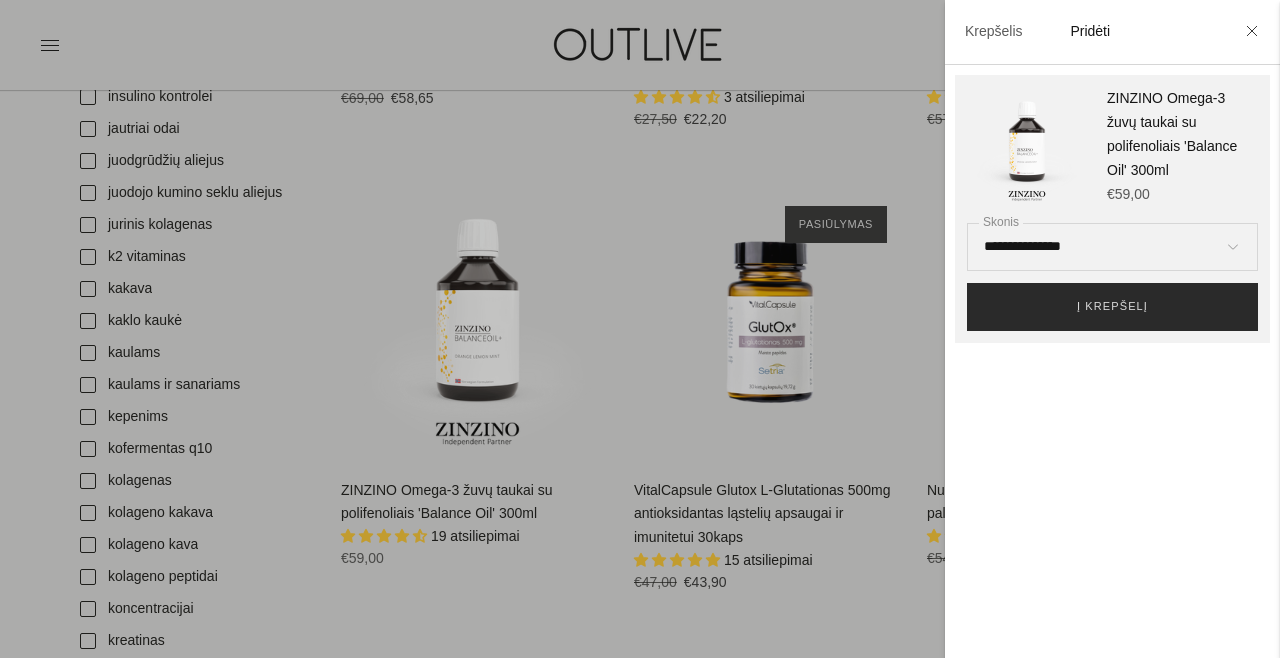 click on "Į krepšelį" at bounding box center [1112, 307] 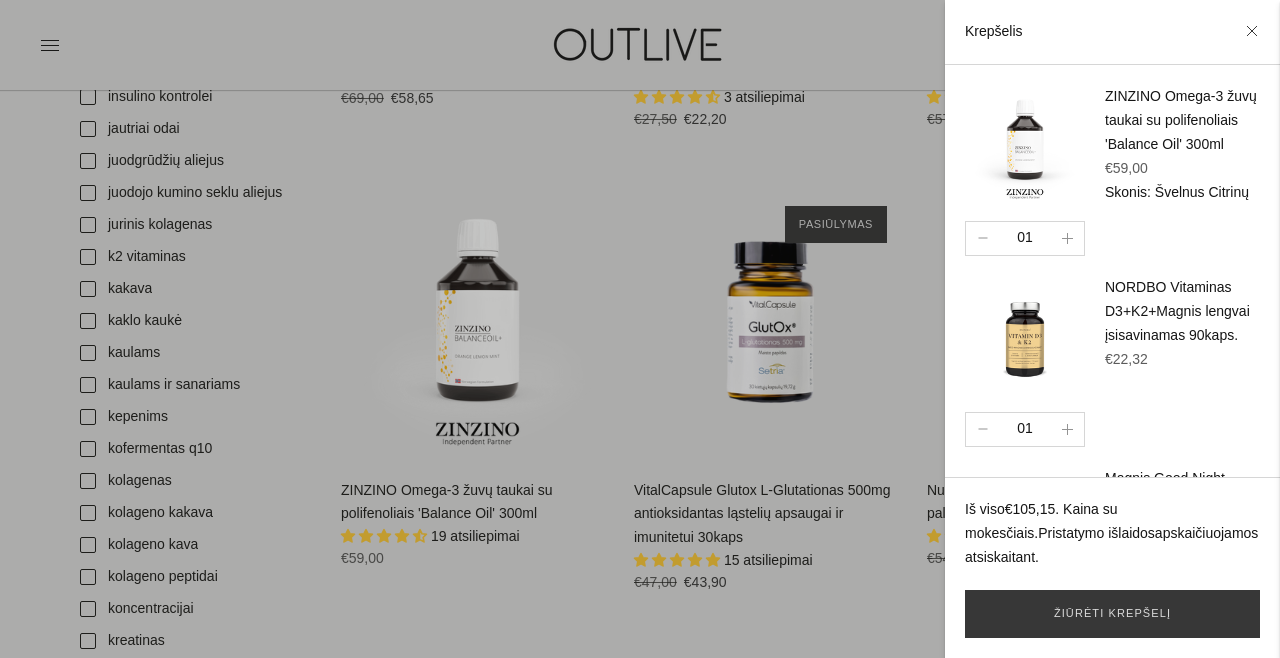 click at bounding box center (640, 329) 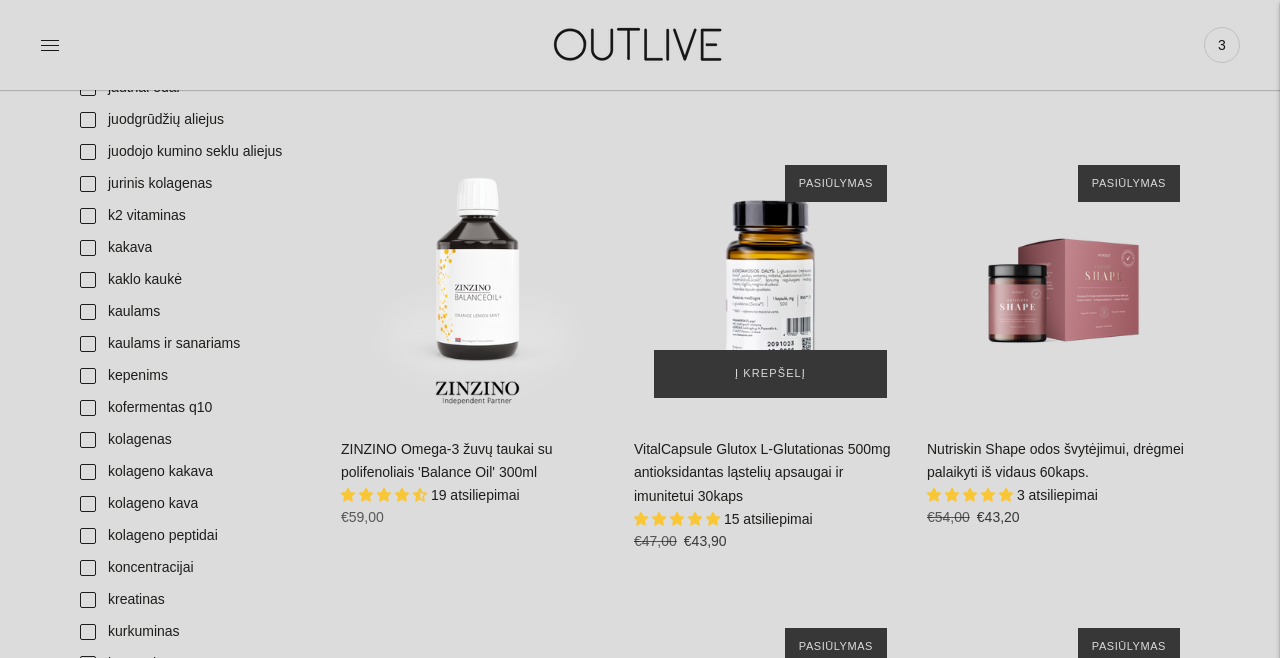 scroll, scrollTop: 2457, scrollLeft: 0, axis: vertical 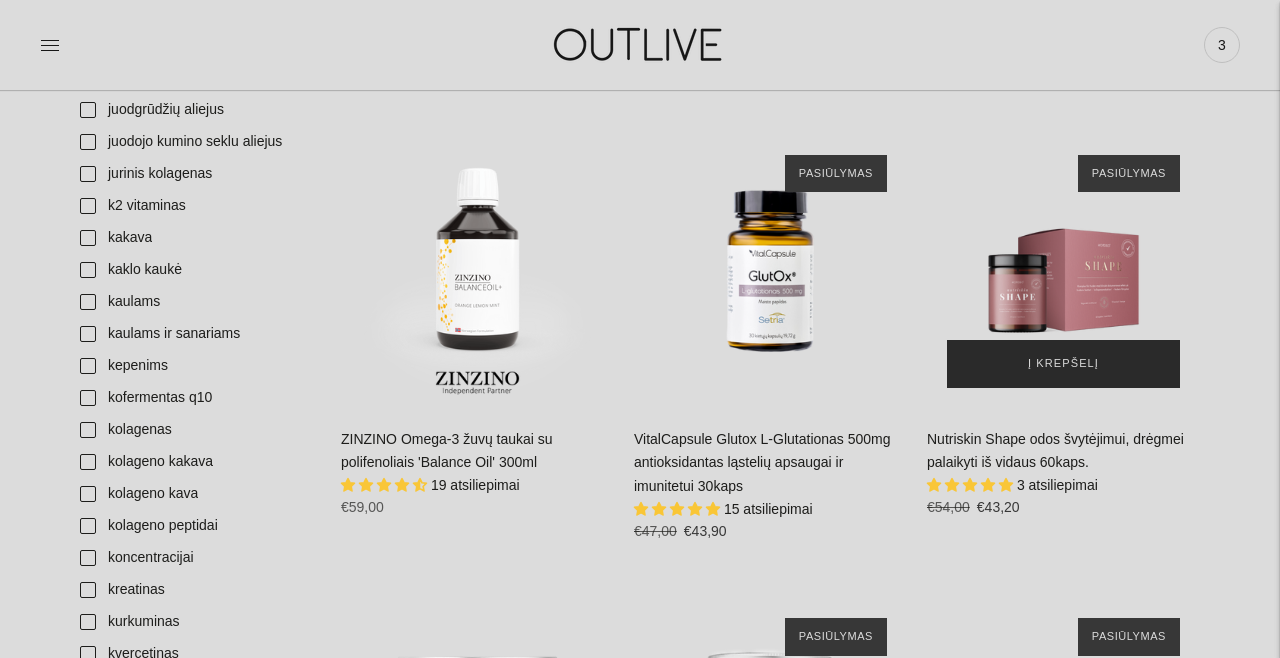 click on "Į krepšelį" at bounding box center [1063, 364] 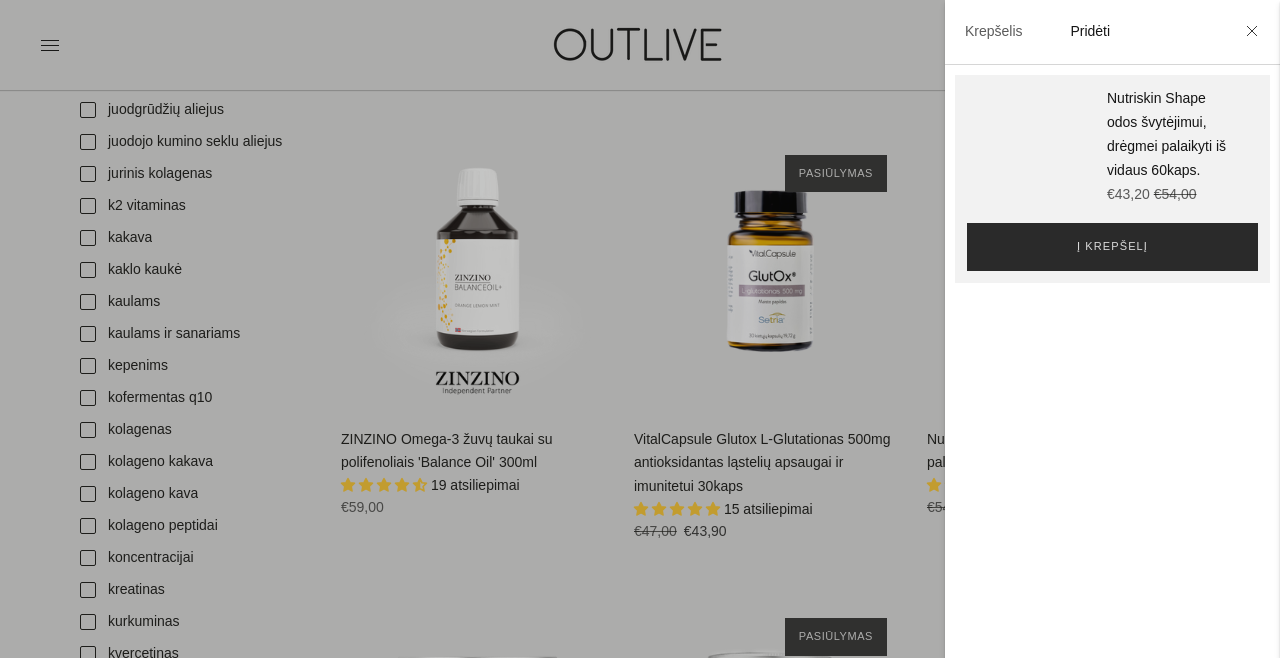 click on "Į krepšelį" at bounding box center [1112, 247] 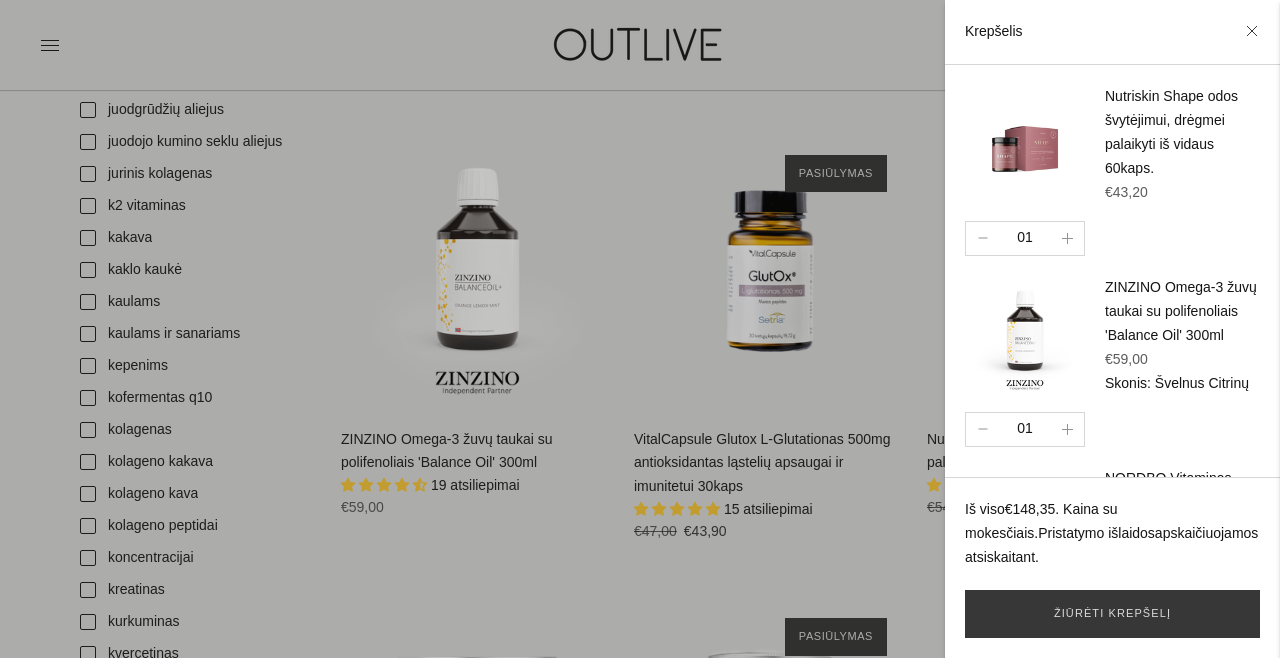 click at bounding box center (640, 329) 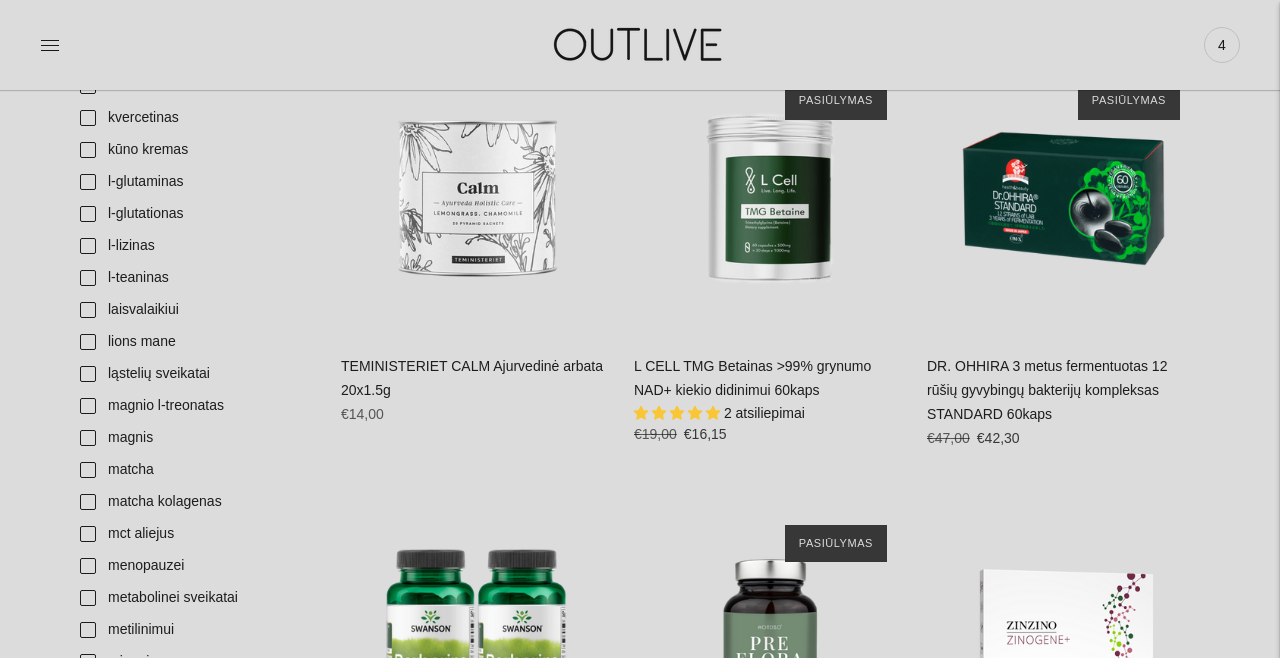 scroll, scrollTop: 3007, scrollLeft: 0, axis: vertical 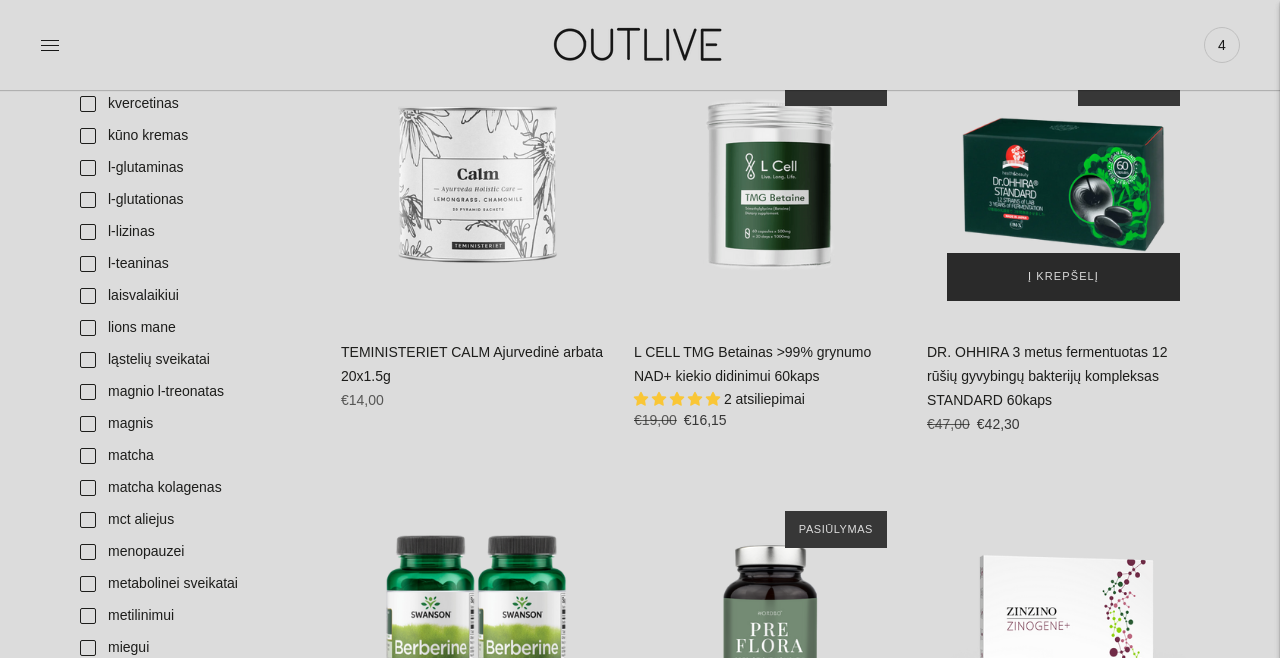 click on "Į krepšelį" at bounding box center (1063, 277) 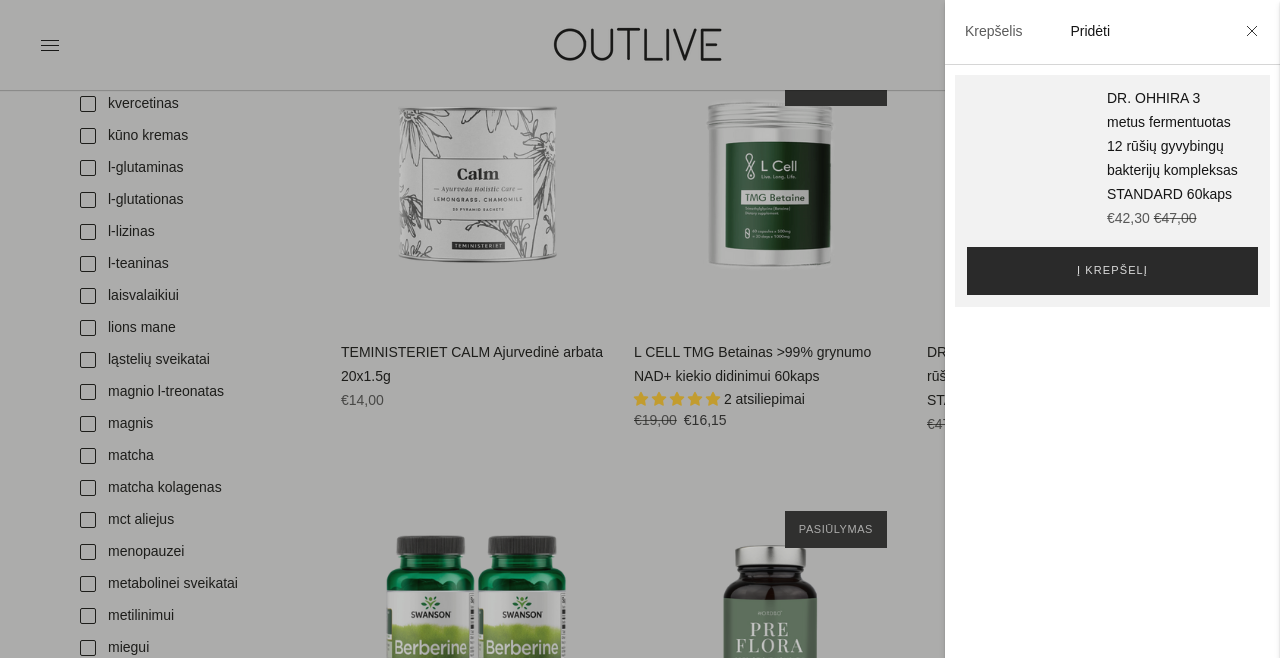 click on "Į krepšelį" at bounding box center [1112, 271] 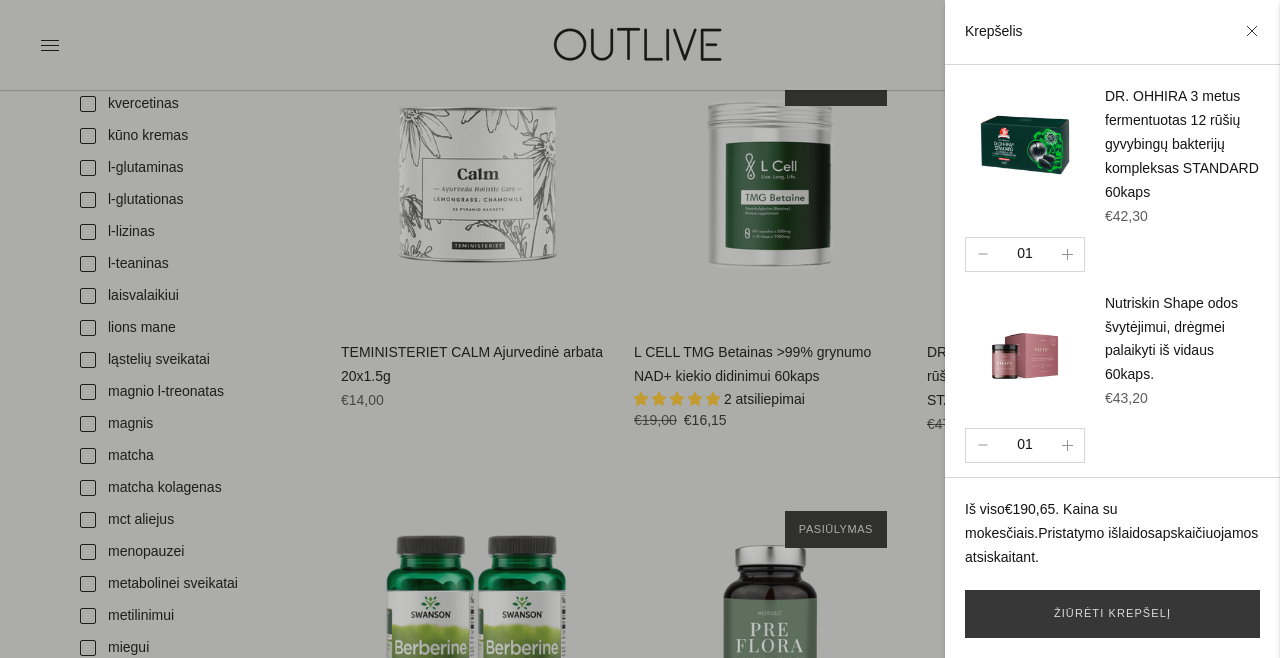click at bounding box center [640, 329] 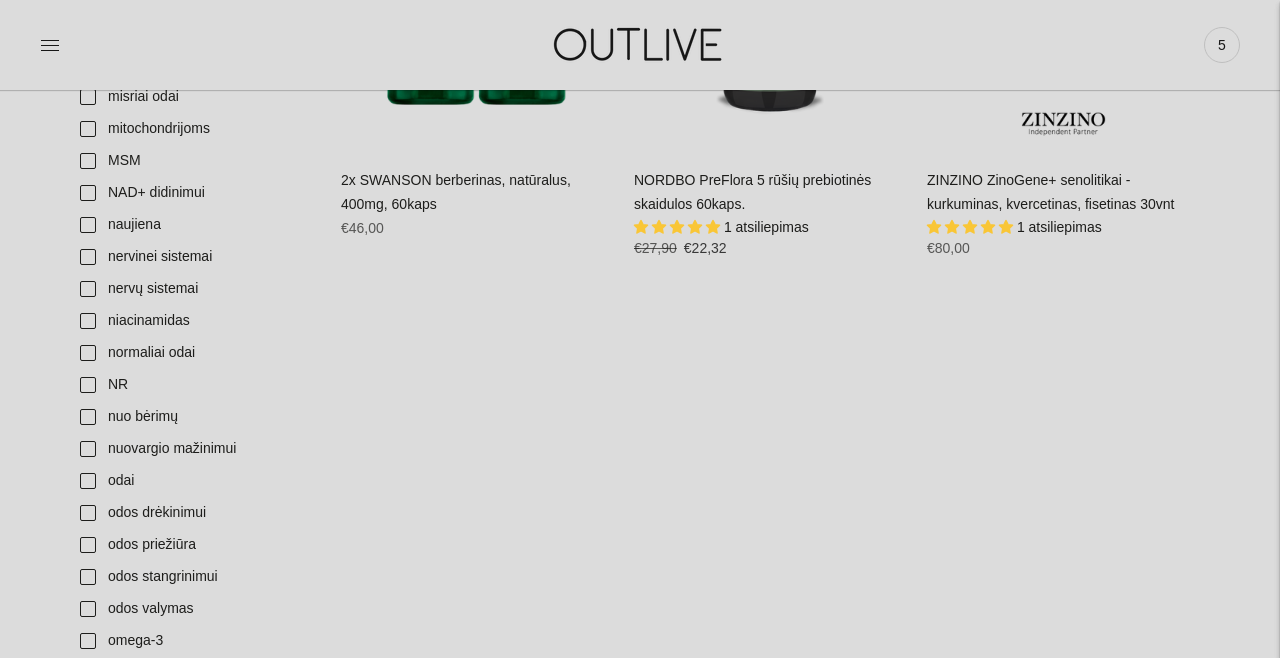 scroll, scrollTop: 3384, scrollLeft: 0, axis: vertical 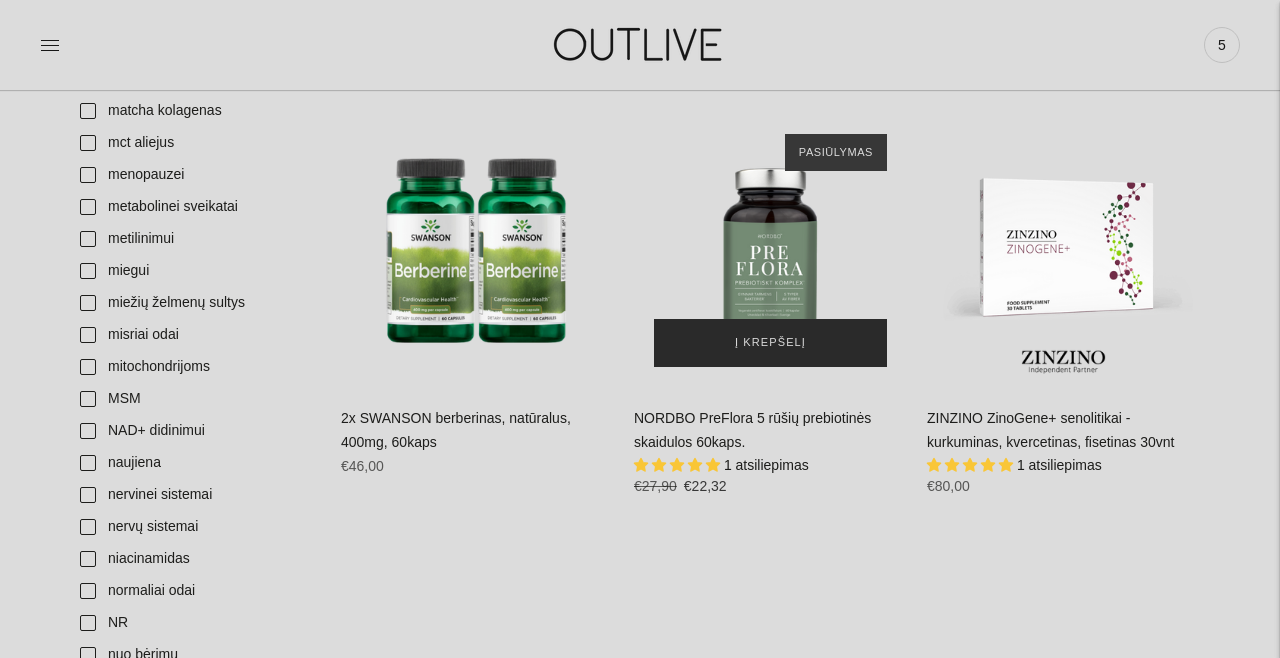 click on "Į krepšelį" at bounding box center [770, 343] 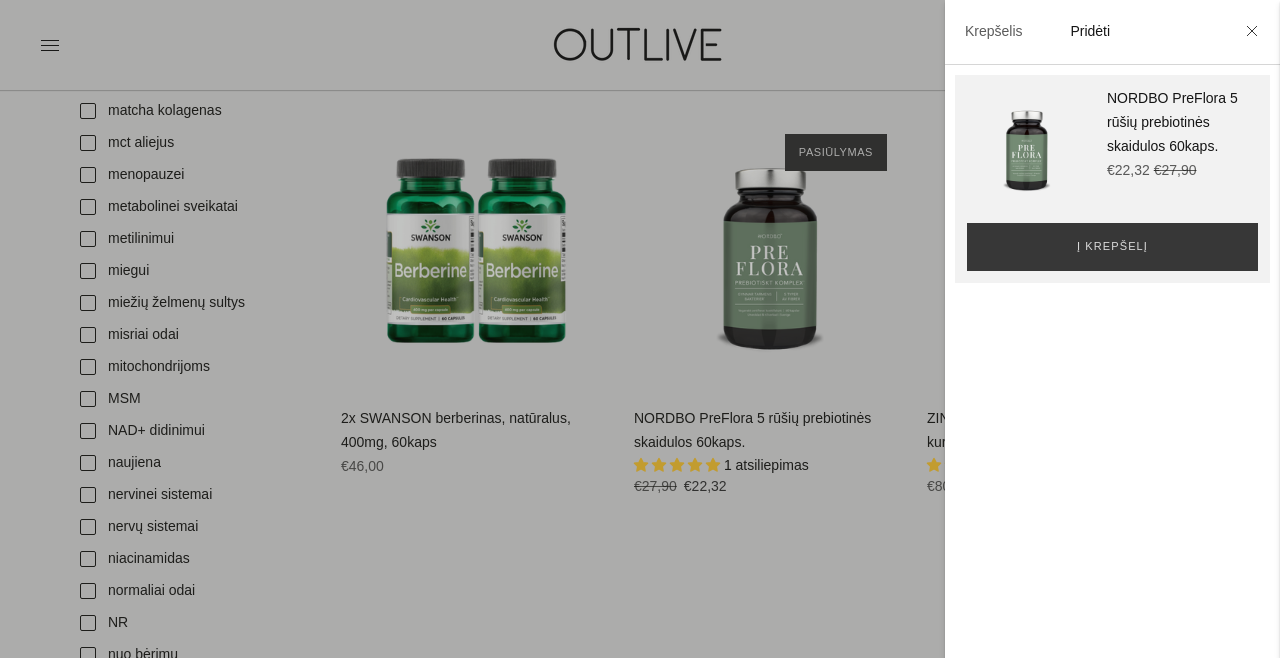 click on "**********" at bounding box center (1112, 179) 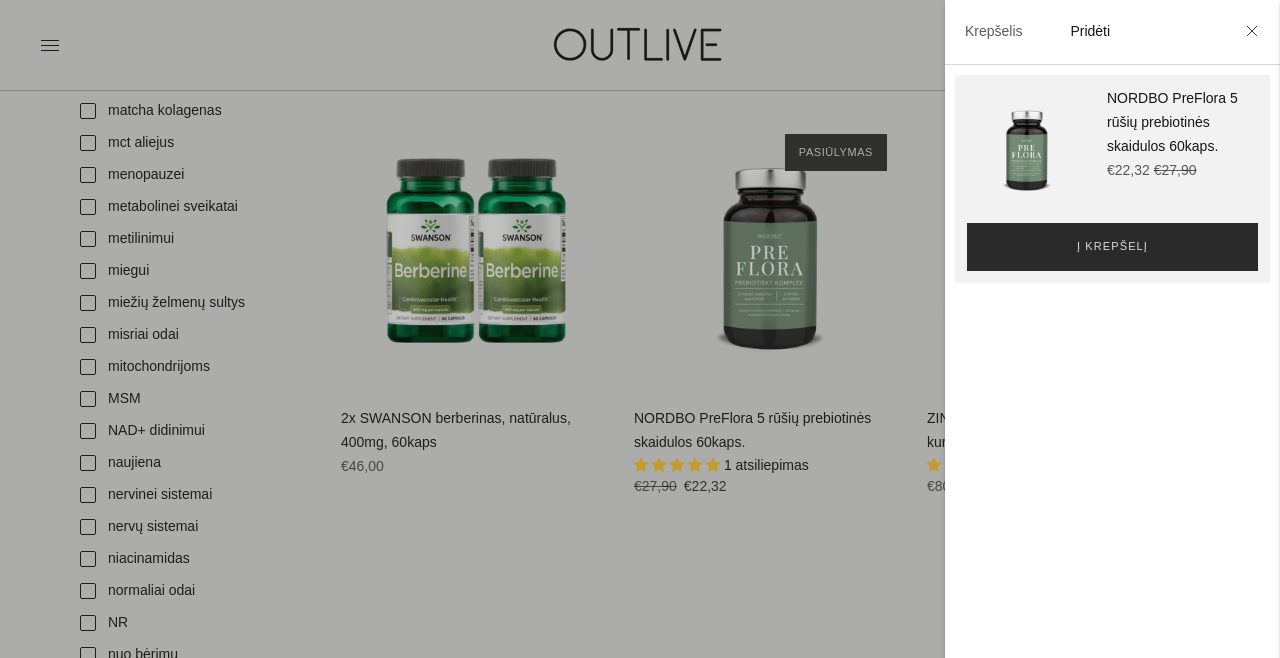 click on "Į krepšelį" at bounding box center [1112, 247] 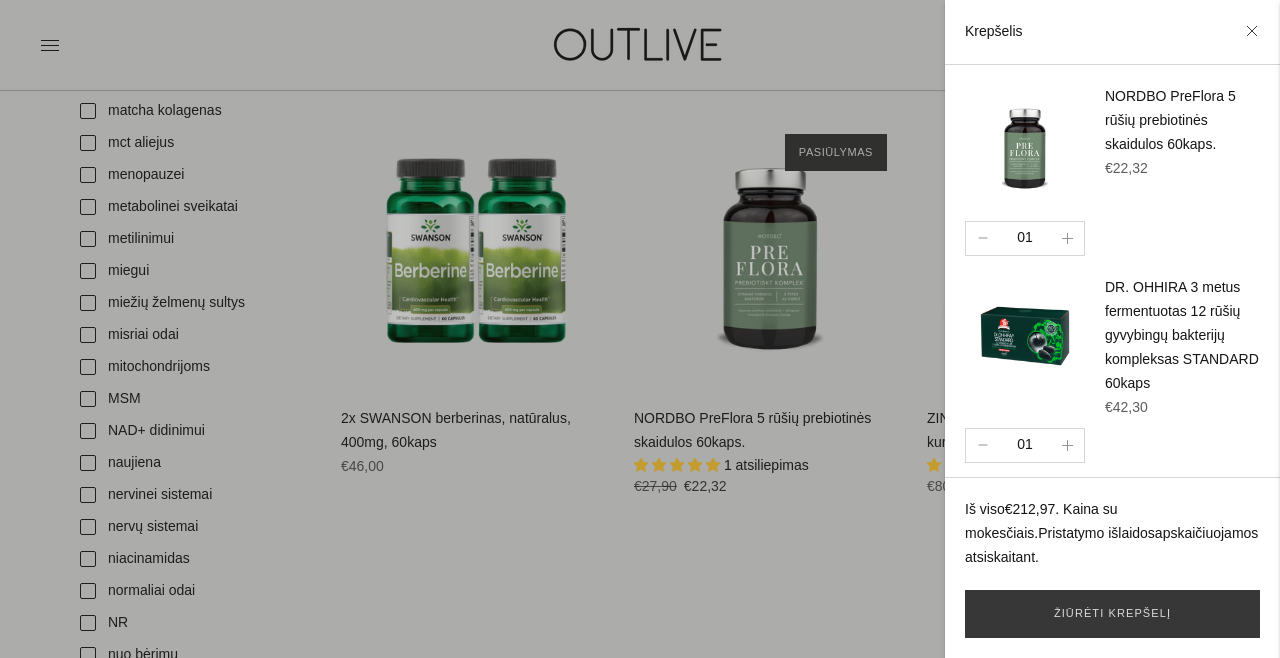click at bounding box center [640, 329] 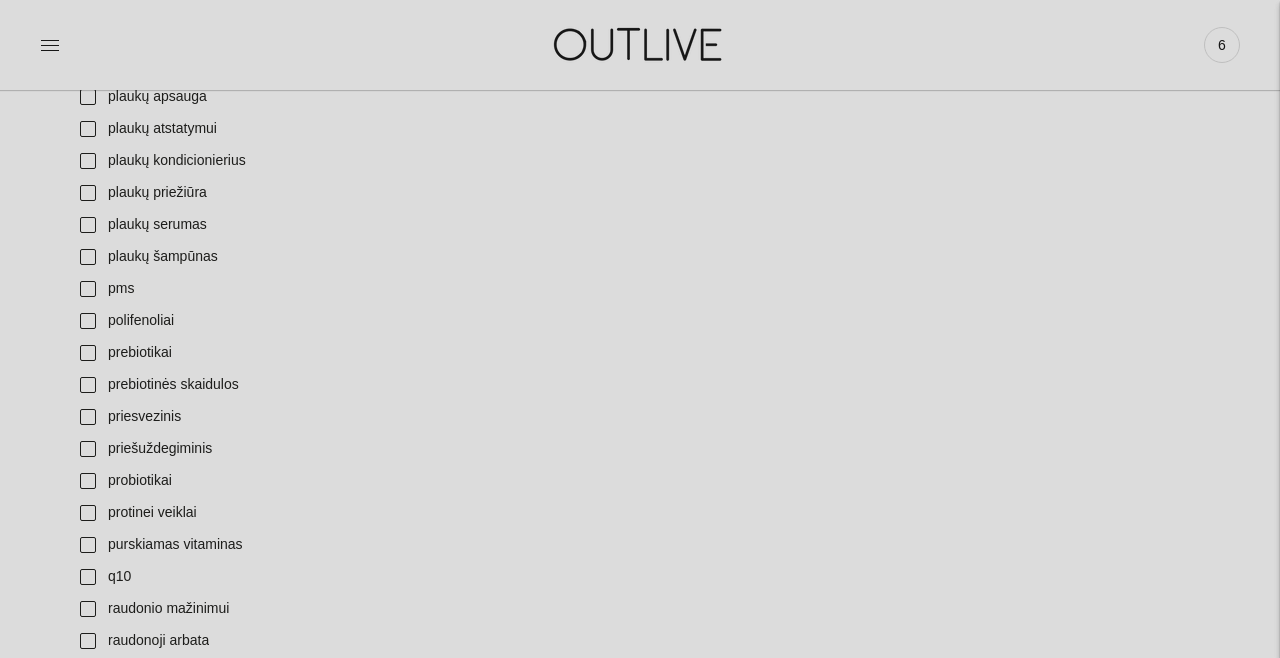 scroll, scrollTop: 4437, scrollLeft: 0, axis: vertical 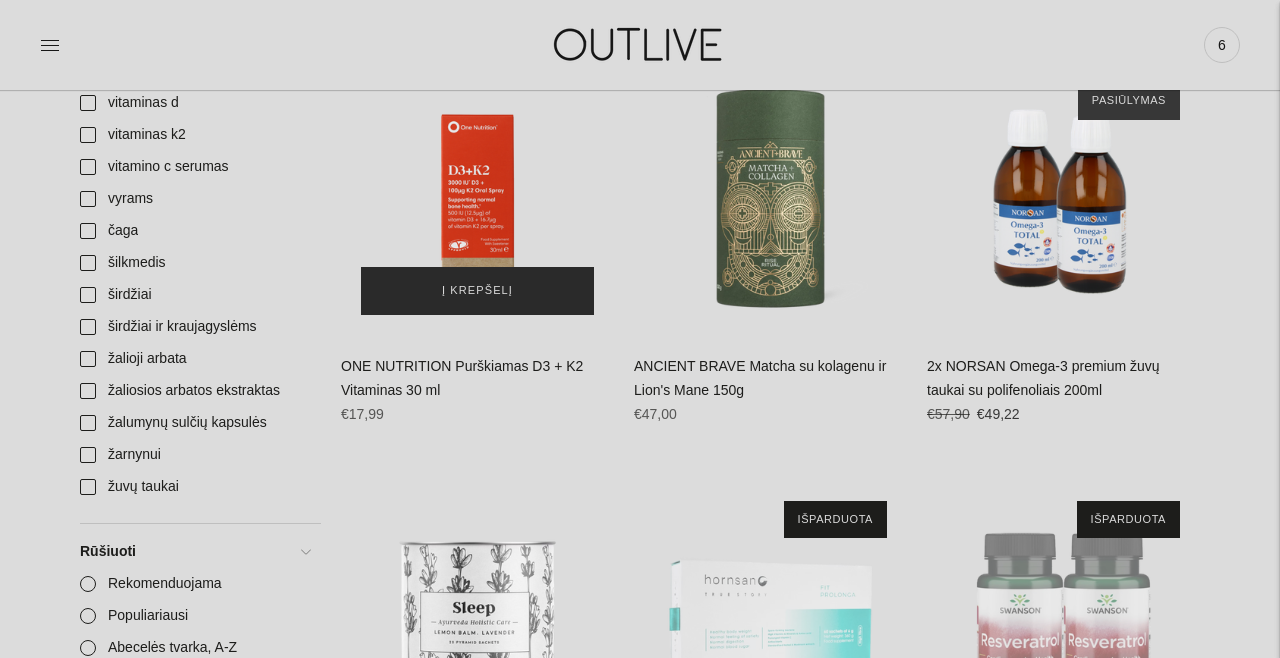 click on "Į krepšelį" at bounding box center (477, 291) 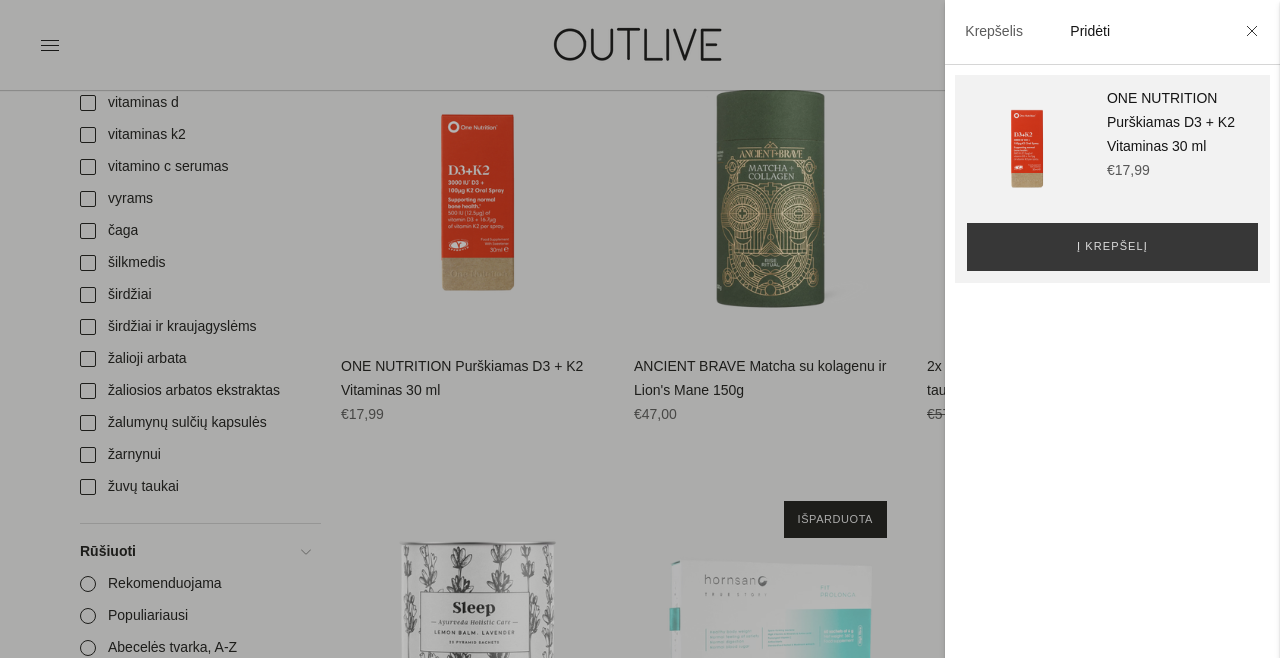 click on "**********" at bounding box center (1112, 179) 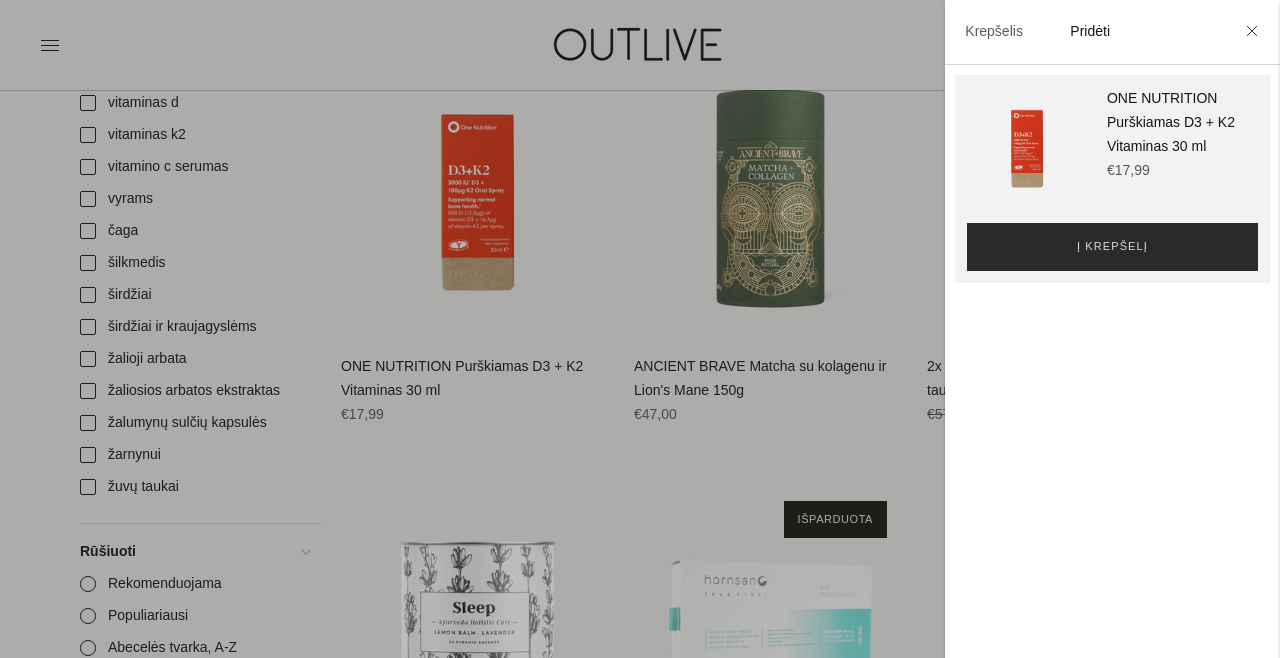 click on "Į krepšelį" at bounding box center [1112, 247] 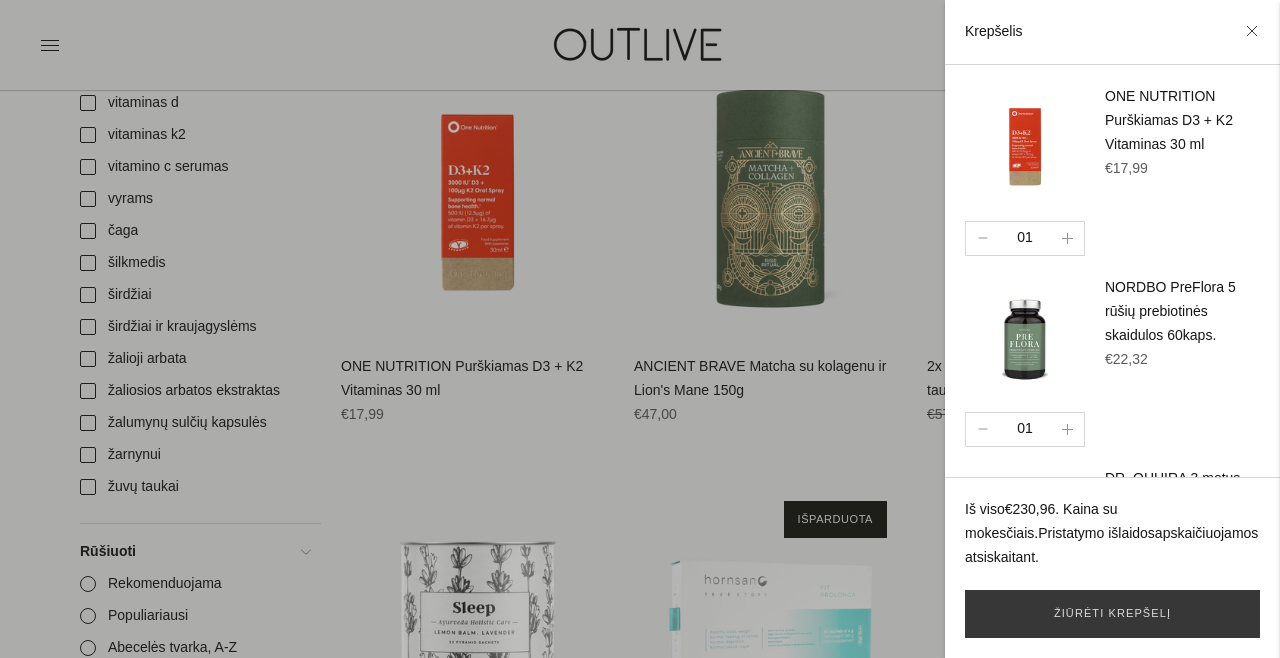 click at bounding box center (640, 329) 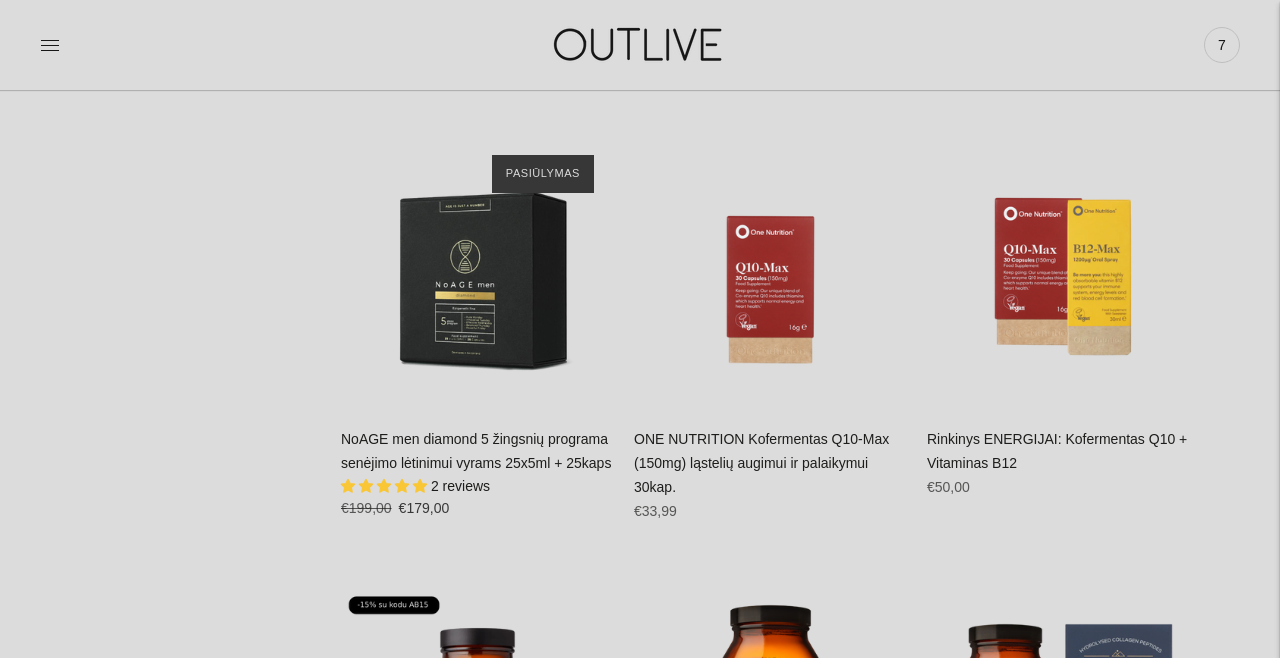 scroll, scrollTop: 6926, scrollLeft: 0, axis: vertical 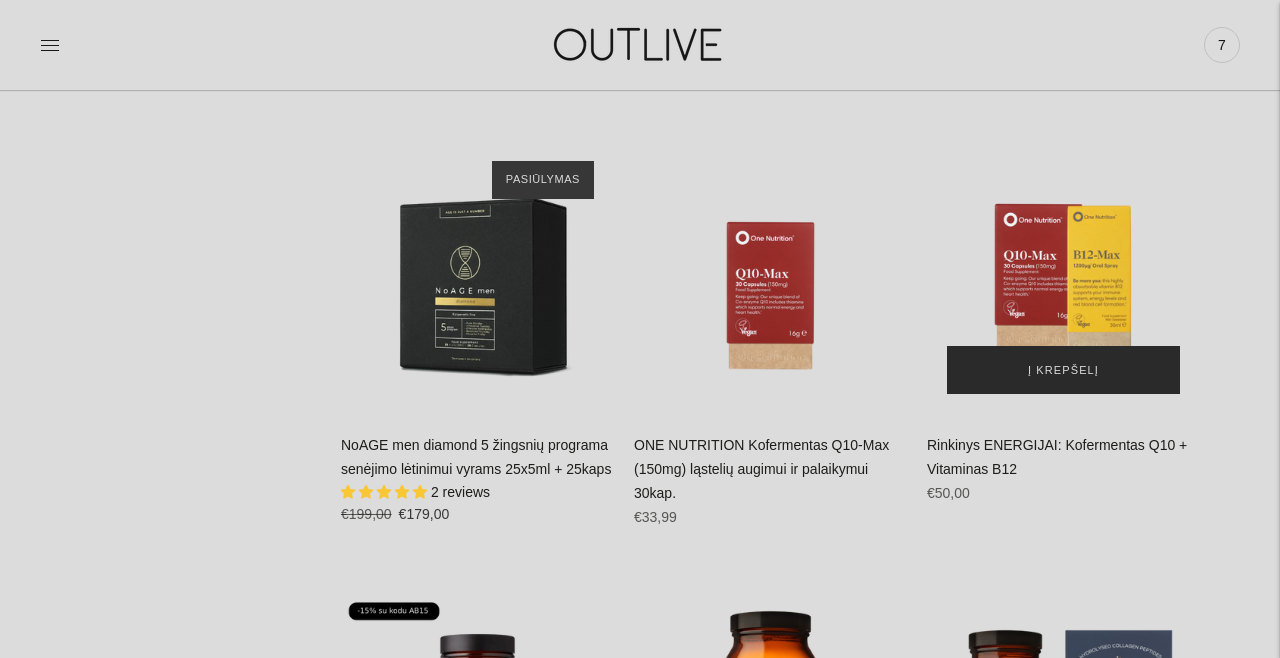 click on "Į krepšelį" at bounding box center (1063, 371) 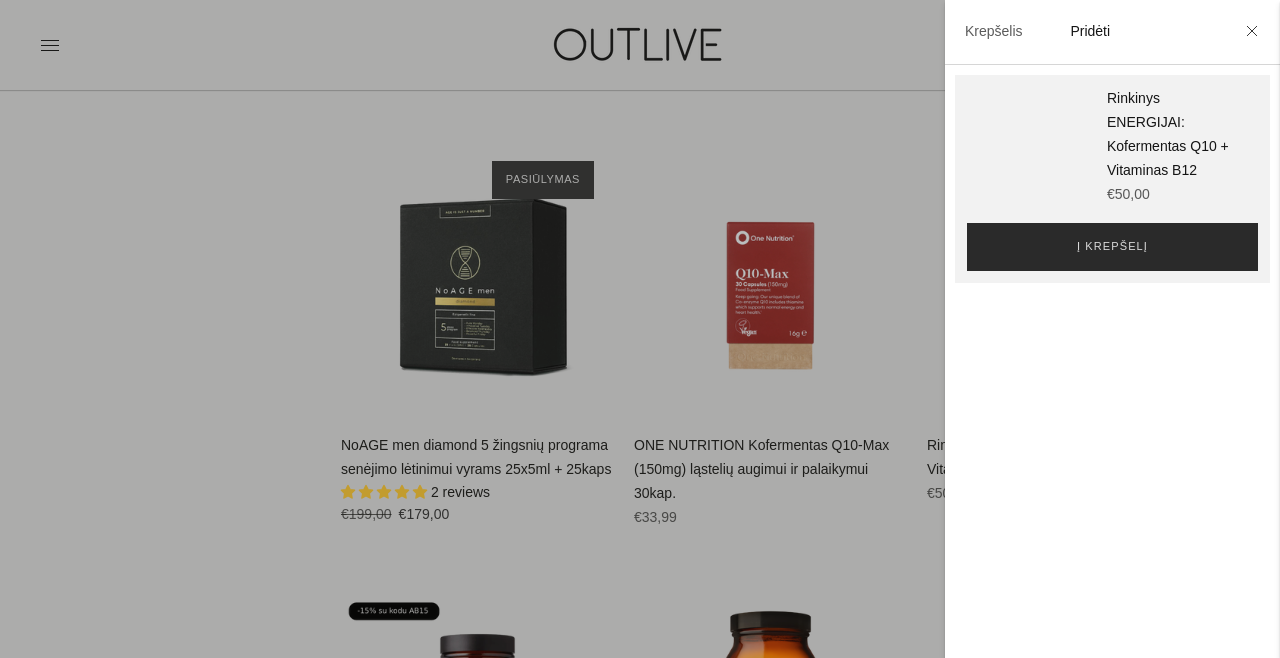 click on "Į krepšelį" at bounding box center (1112, 247) 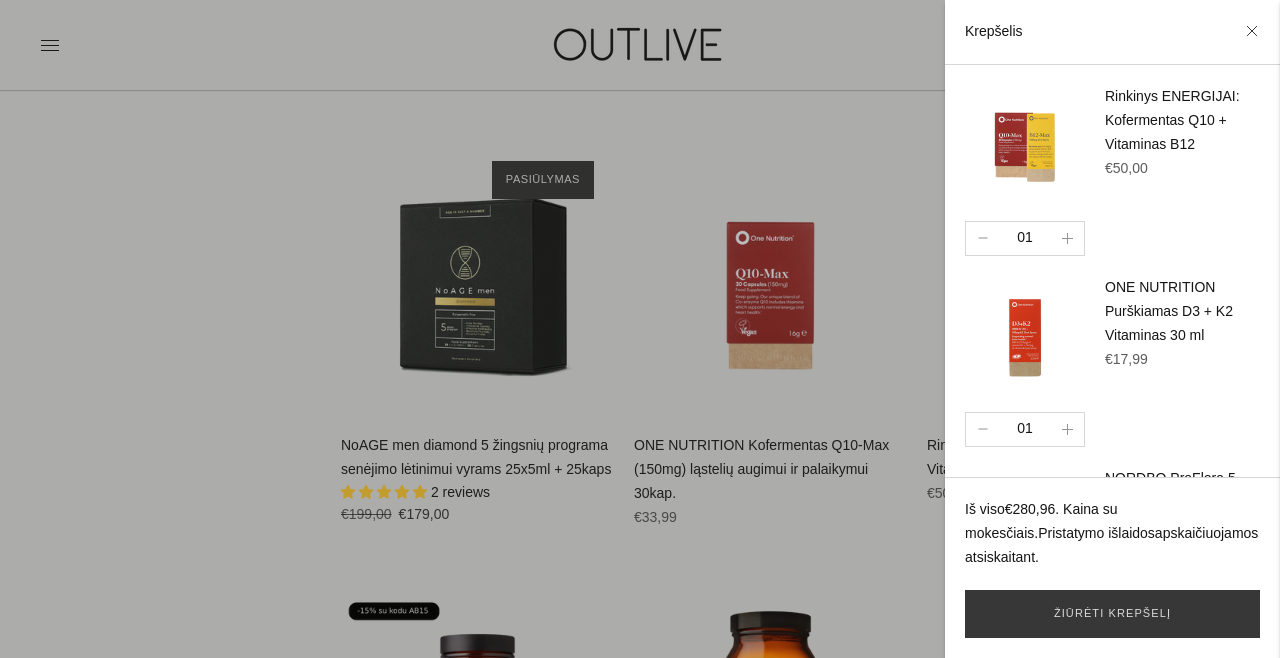 click at bounding box center (640, 329) 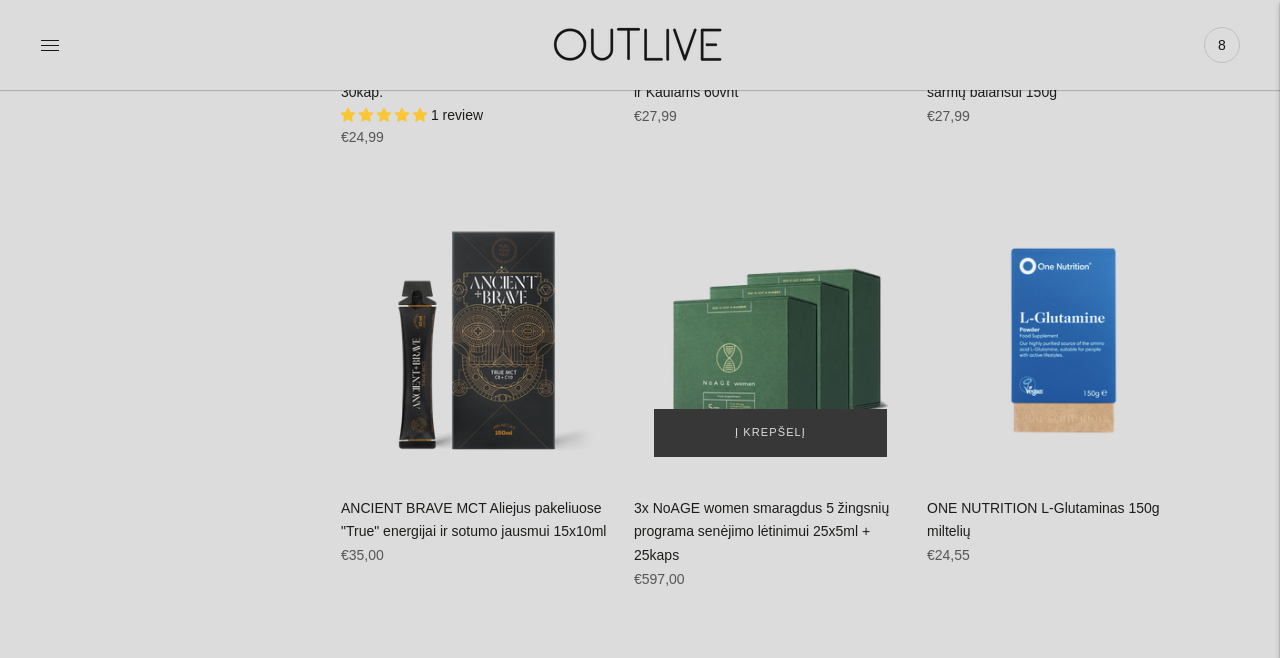 scroll, scrollTop: 11741, scrollLeft: 0, axis: vertical 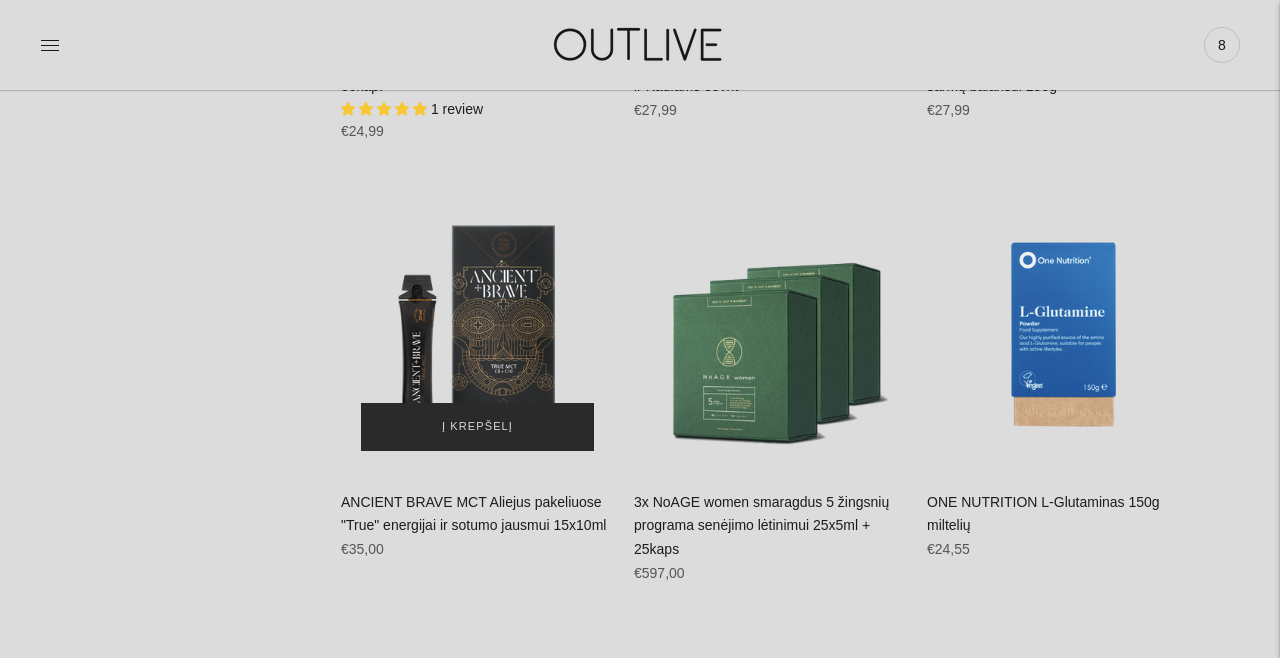 click on "Į krepšelį" at bounding box center [477, 427] 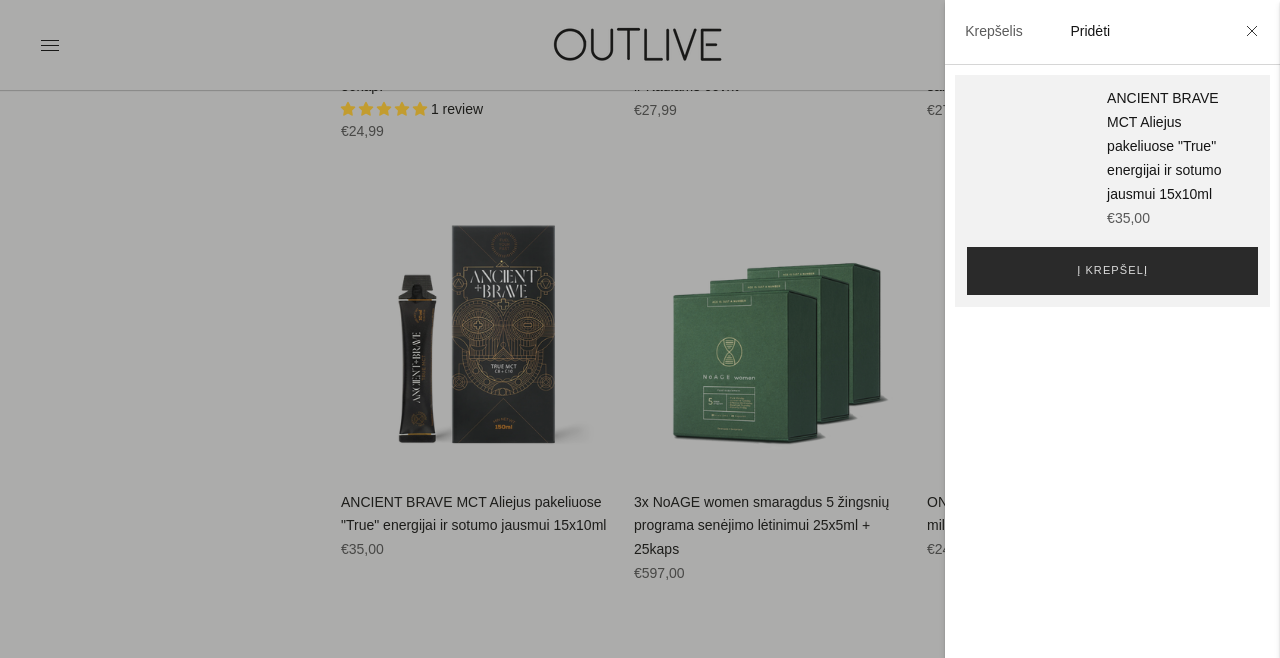 click on "Į krepšelį" at bounding box center (1112, 271) 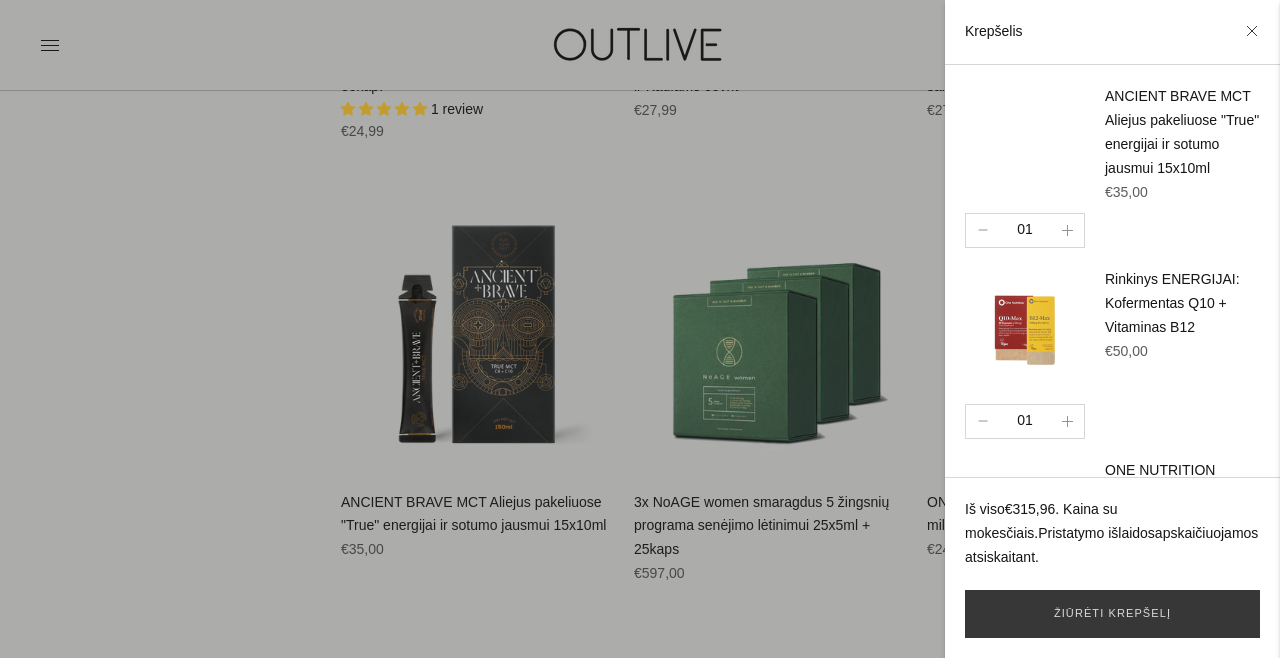click at bounding box center (640, 329) 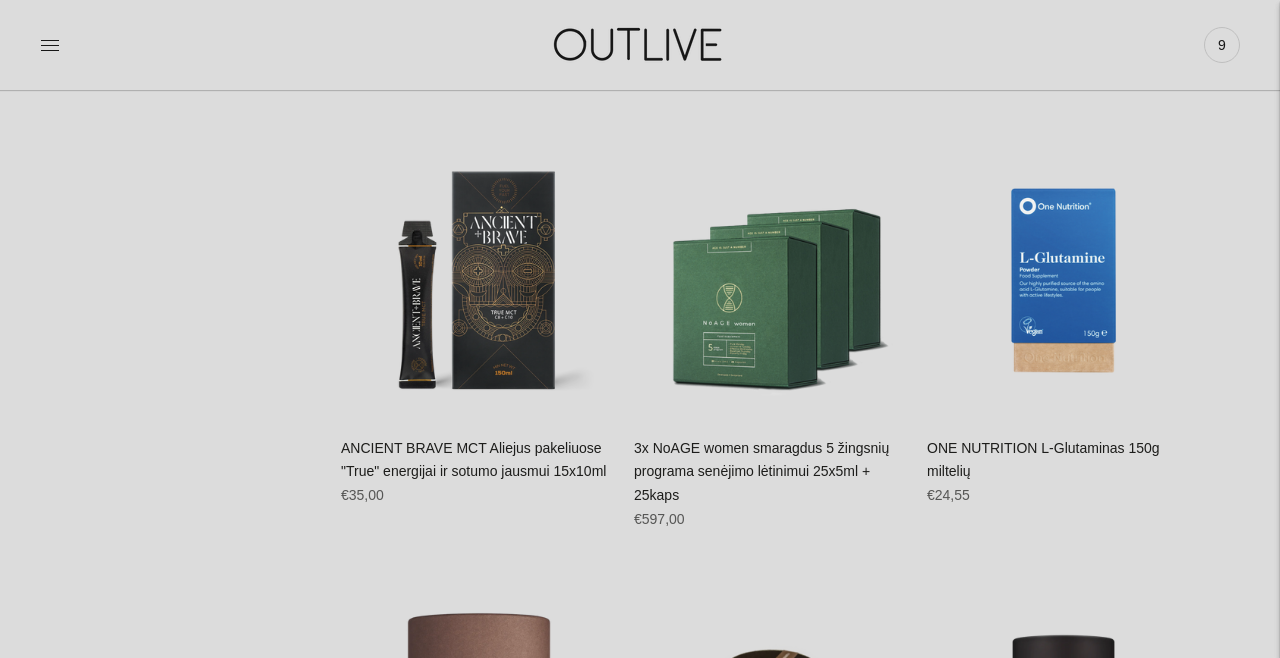 scroll, scrollTop: 11779, scrollLeft: 0, axis: vertical 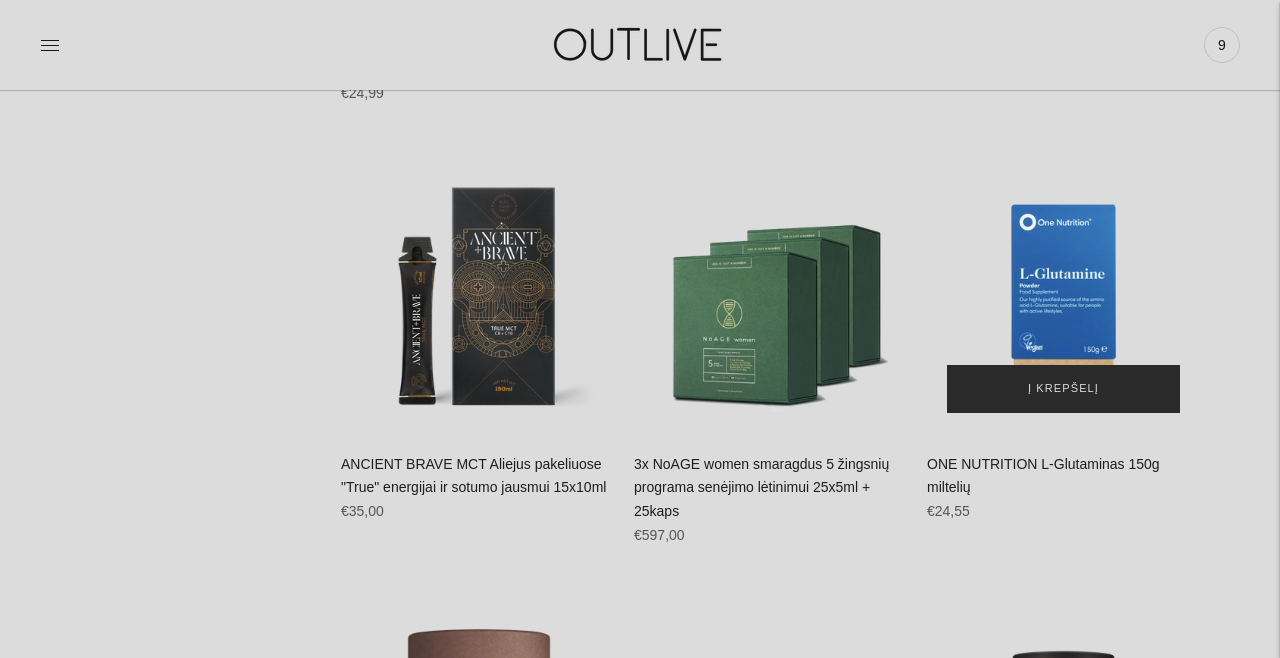 click on "Į krepšelį" at bounding box center [1063, 389] 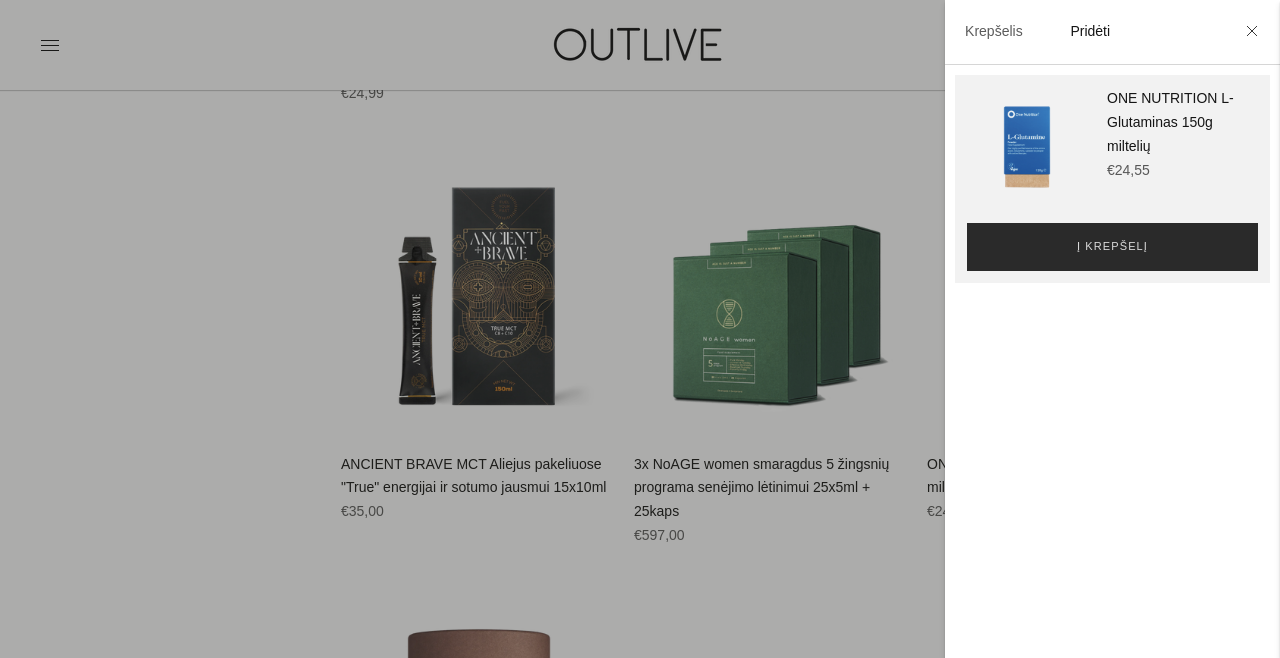 click on "Į krepšelį" at bounding box center (1112, 247) 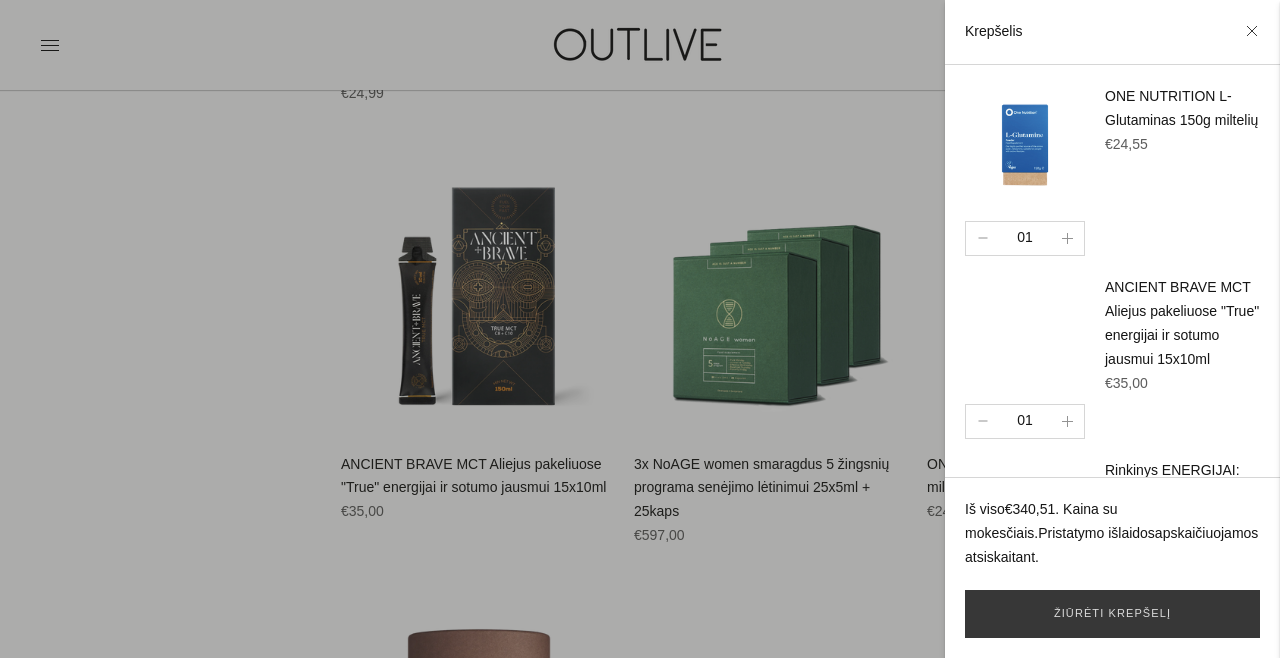 click at bounding box center (640, 329) 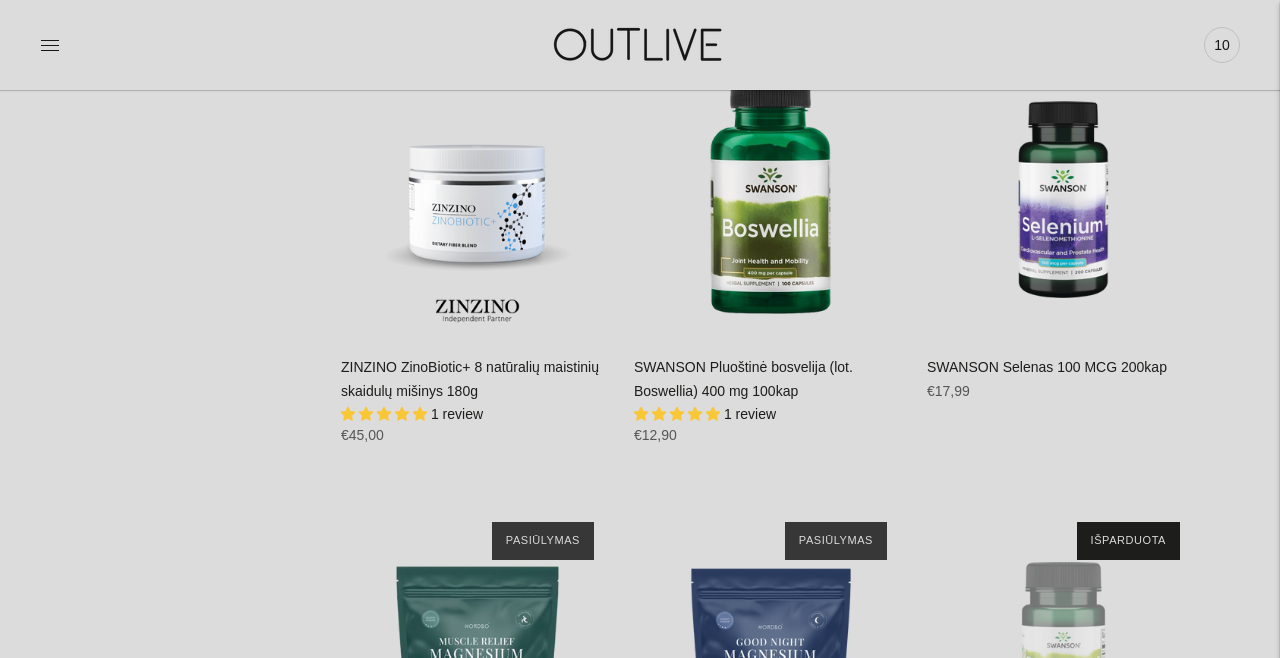 scroll, scrollTop: 14040, scrollLeft: 0, axis: vertical 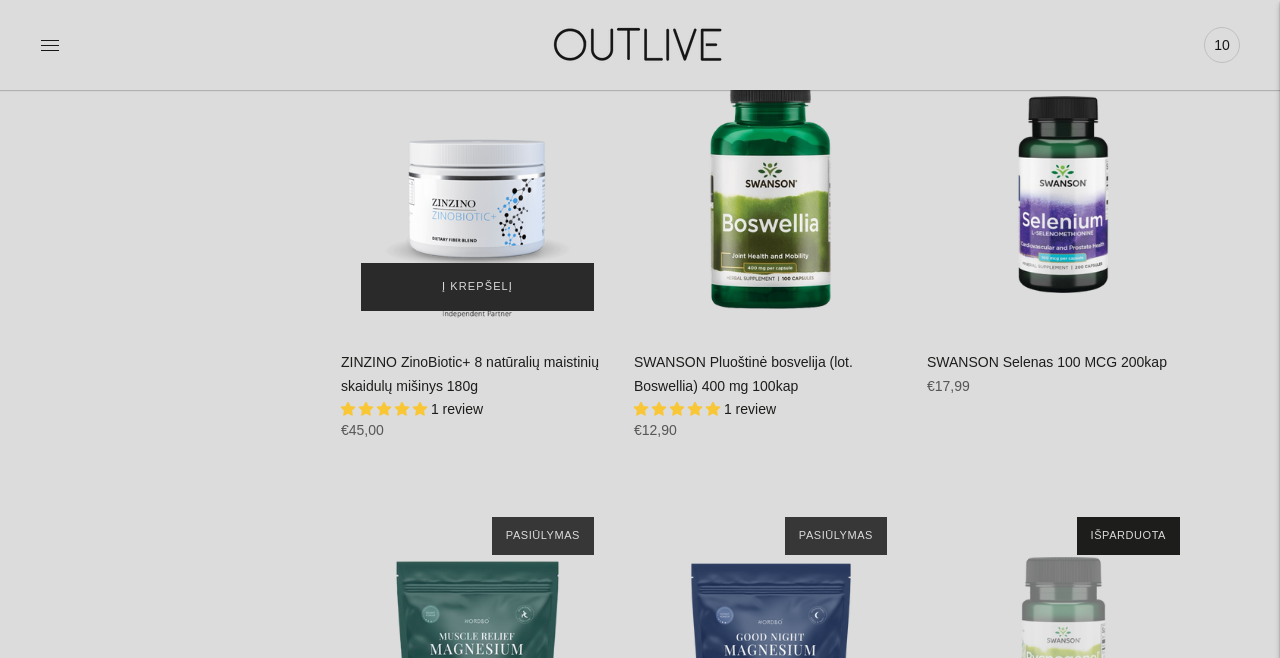 click on "Į krepšelį" at bounding box center [477, 287] 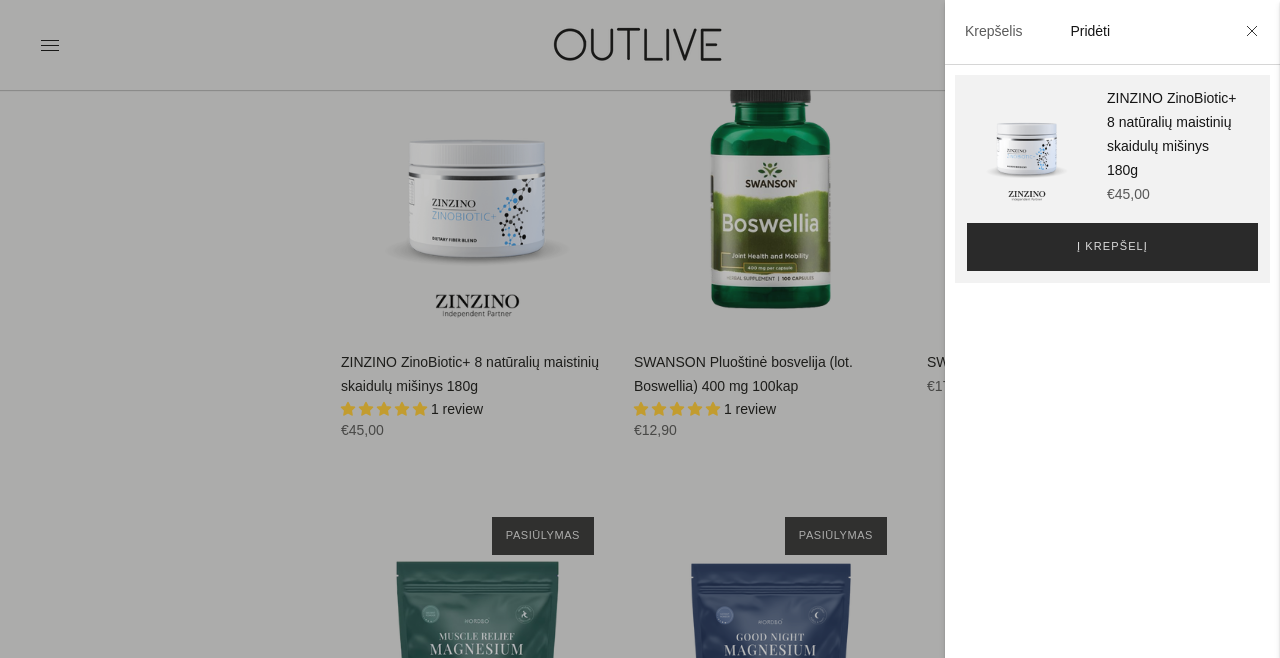 click on "Į krepšelį" at bounding box center [1112, 247] 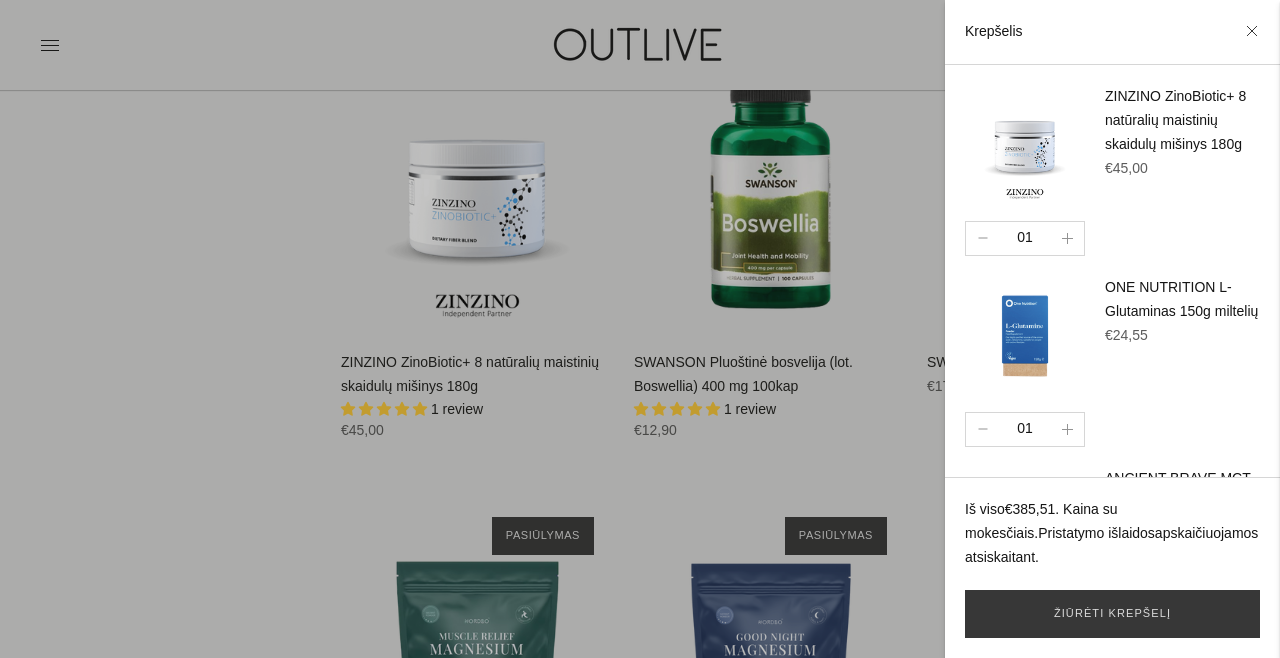 click on "ZINZINO ZinoBiotic+ 8 natūralių maistinių skaidulų mišinys 180g
€45,00
01
ONE NUTRITION L-Glutaminas 150g miltelių
€24,55
01
01 01" at bounding box center [1112, 271] 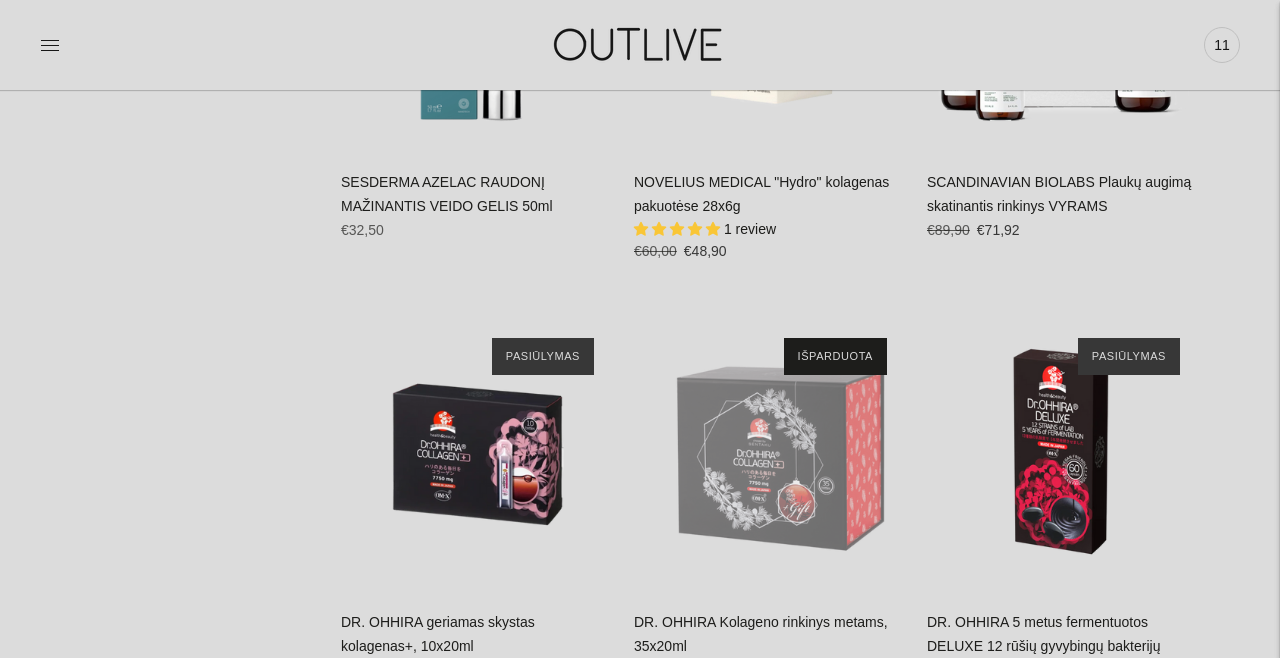 scroll, scrollTop: 24899, scrollLeft: 0, axis: vertical 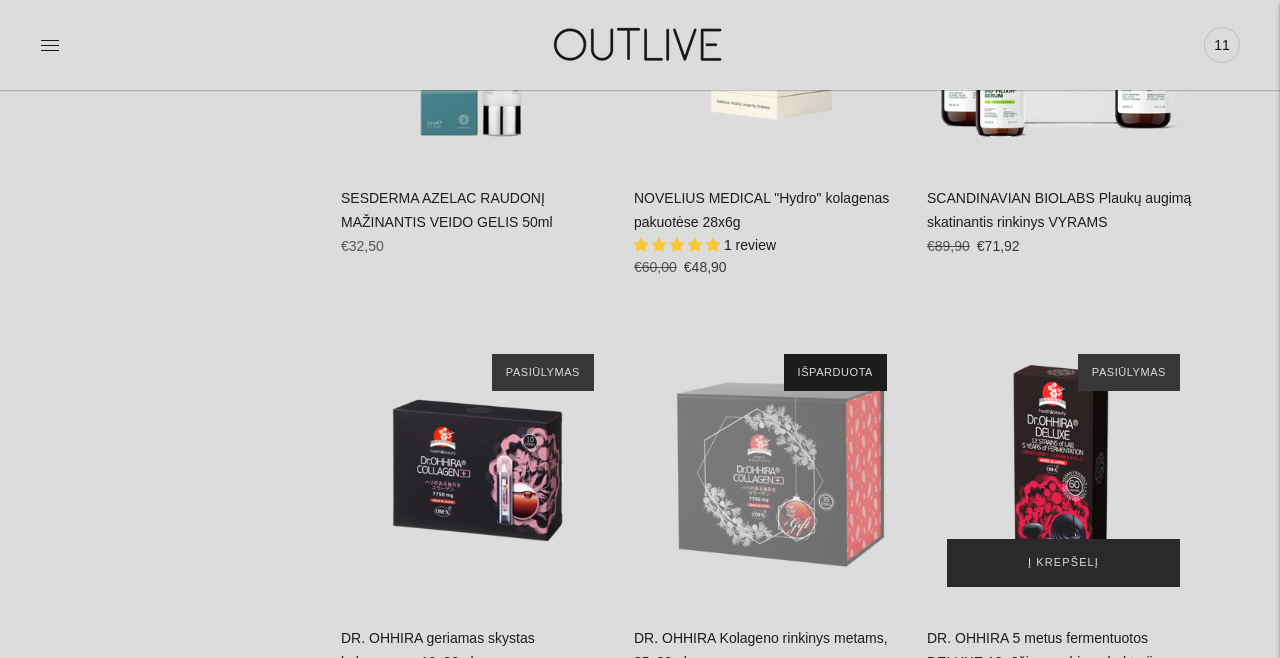 click on "Į krepšelį" at bounding box center [1063, 563] 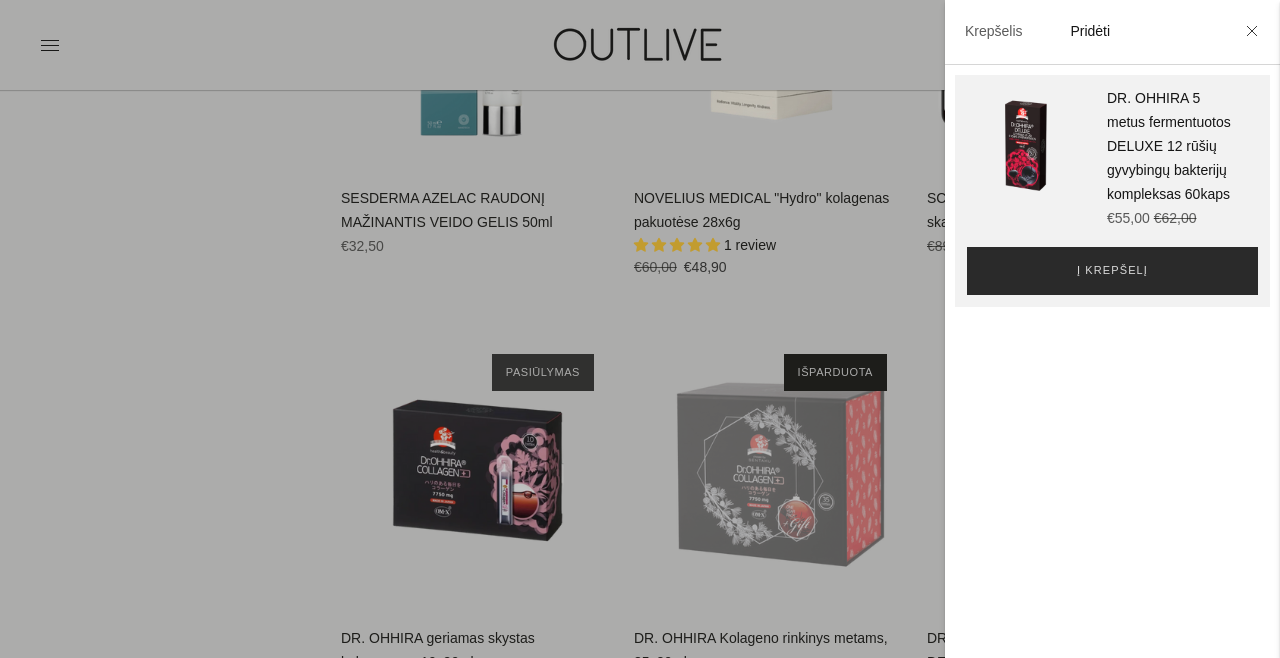 click on "Į krepšelį" at bounding box center (1112, 271) 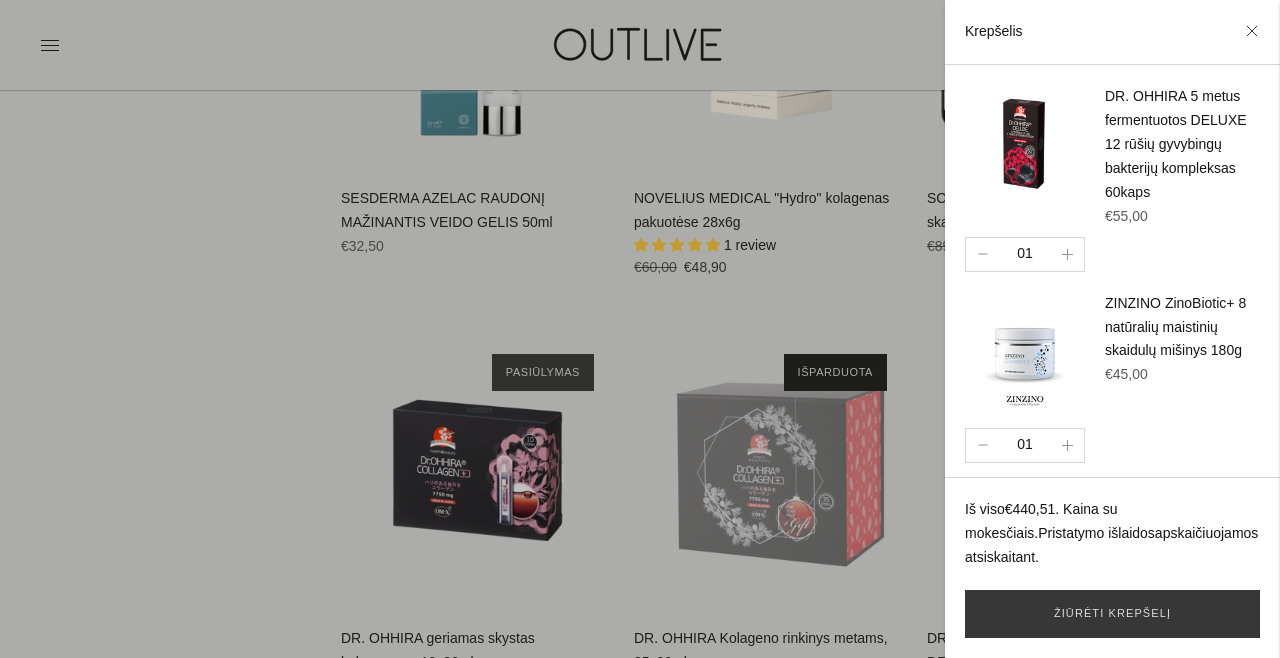 click at bounding box center (640, 329) 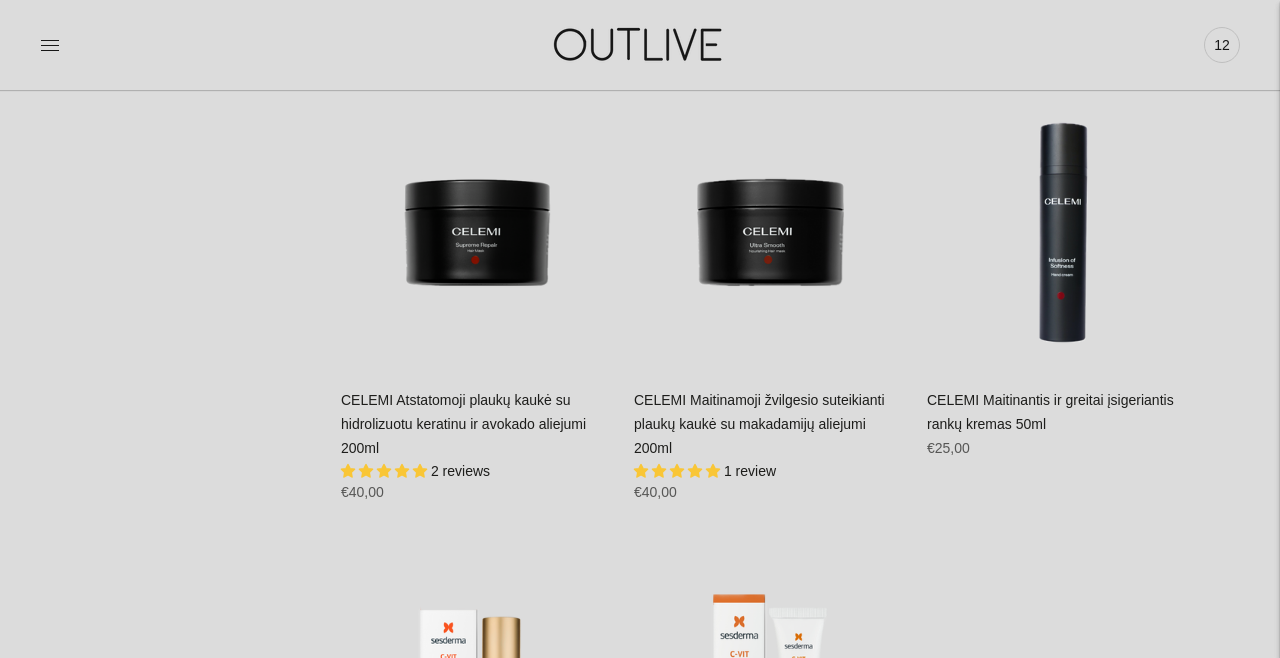 scroll, scrollTop: 22485, scrollLeft: 0, axis: vertical 